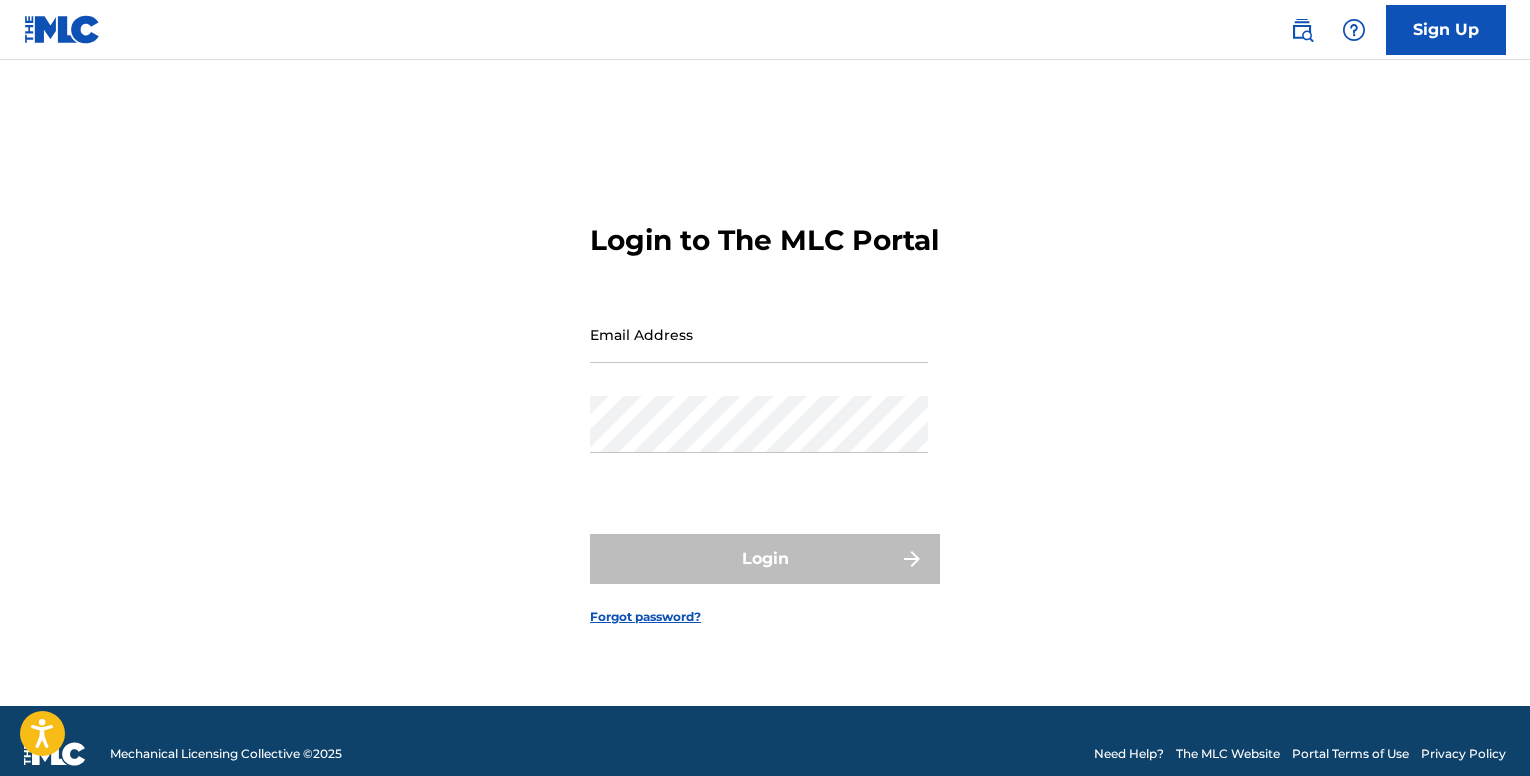 scroll, scrollTop: 0, scrollLeft: 0, axis: both 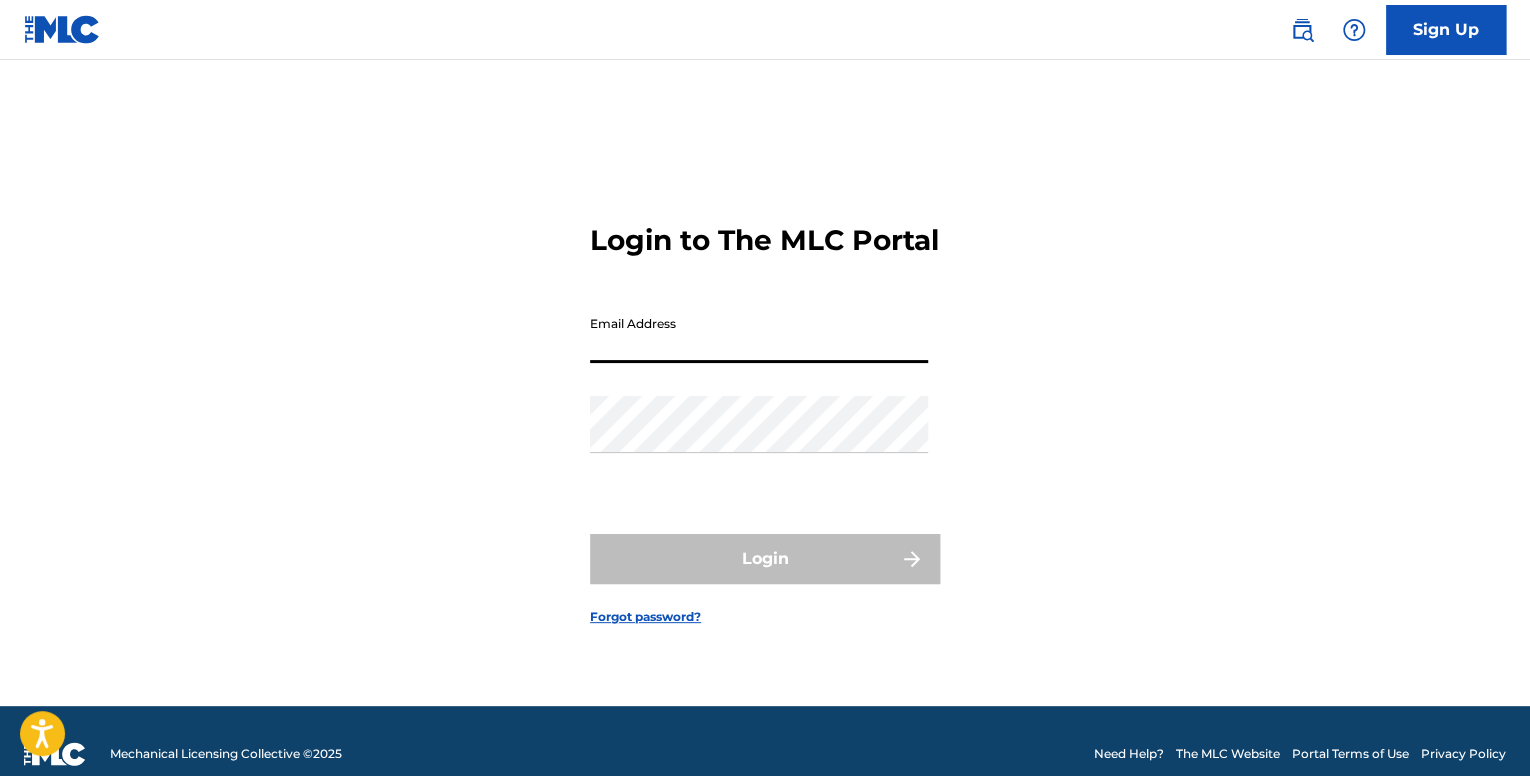 click on "Email Address" at bounding box center [759, 334] 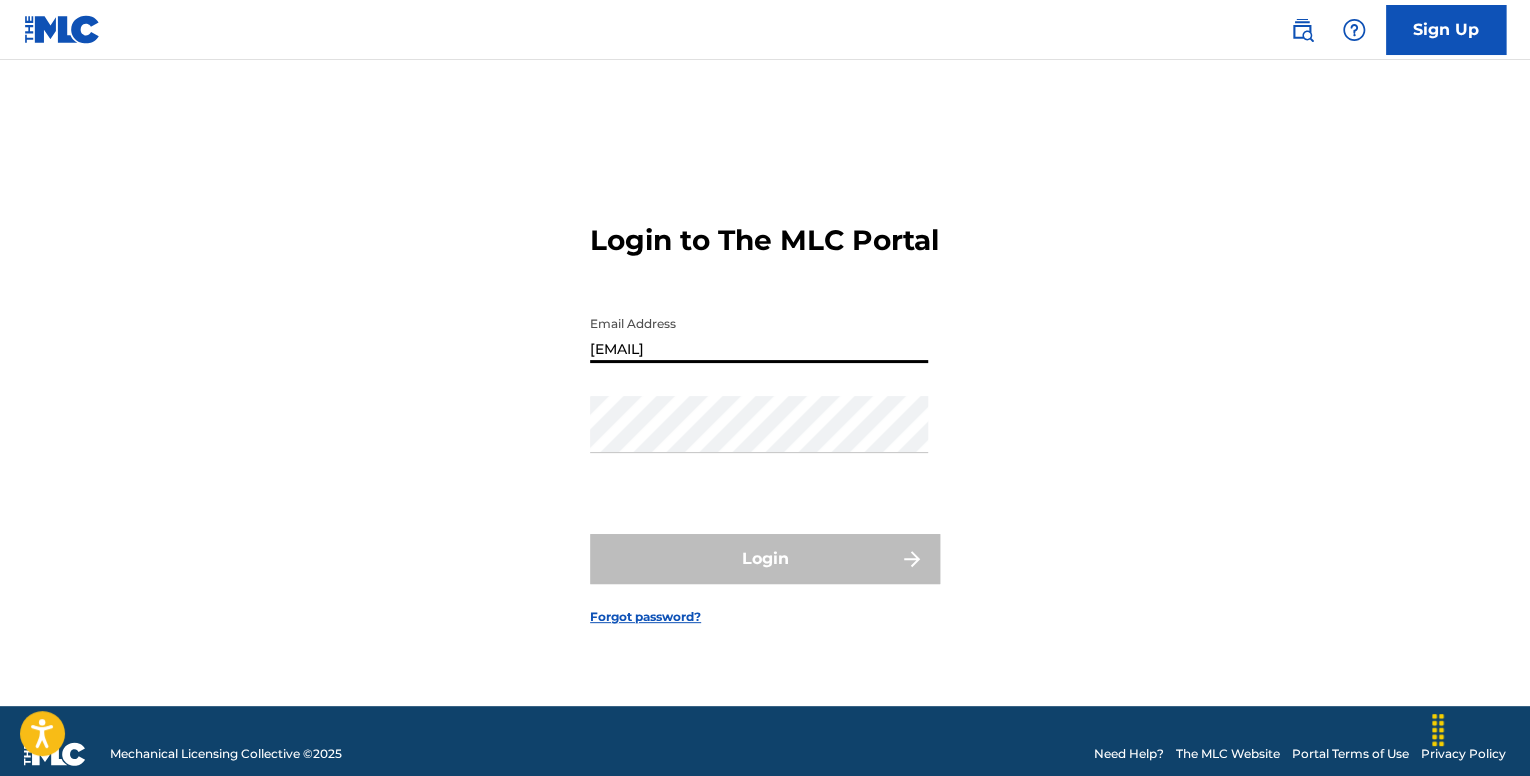 type on "[EMAIL]" 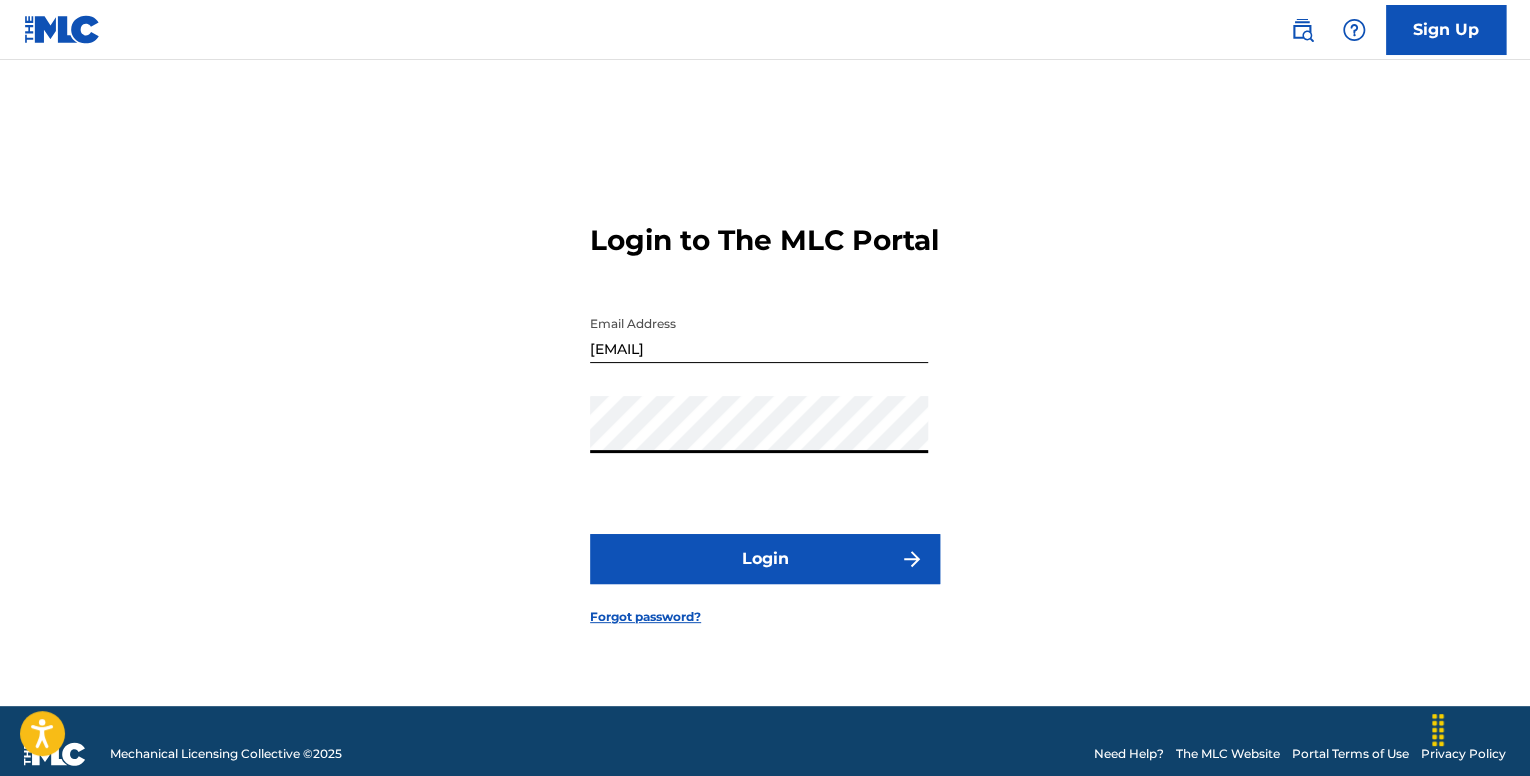 click on "Login" at bounding box center (765, 559) 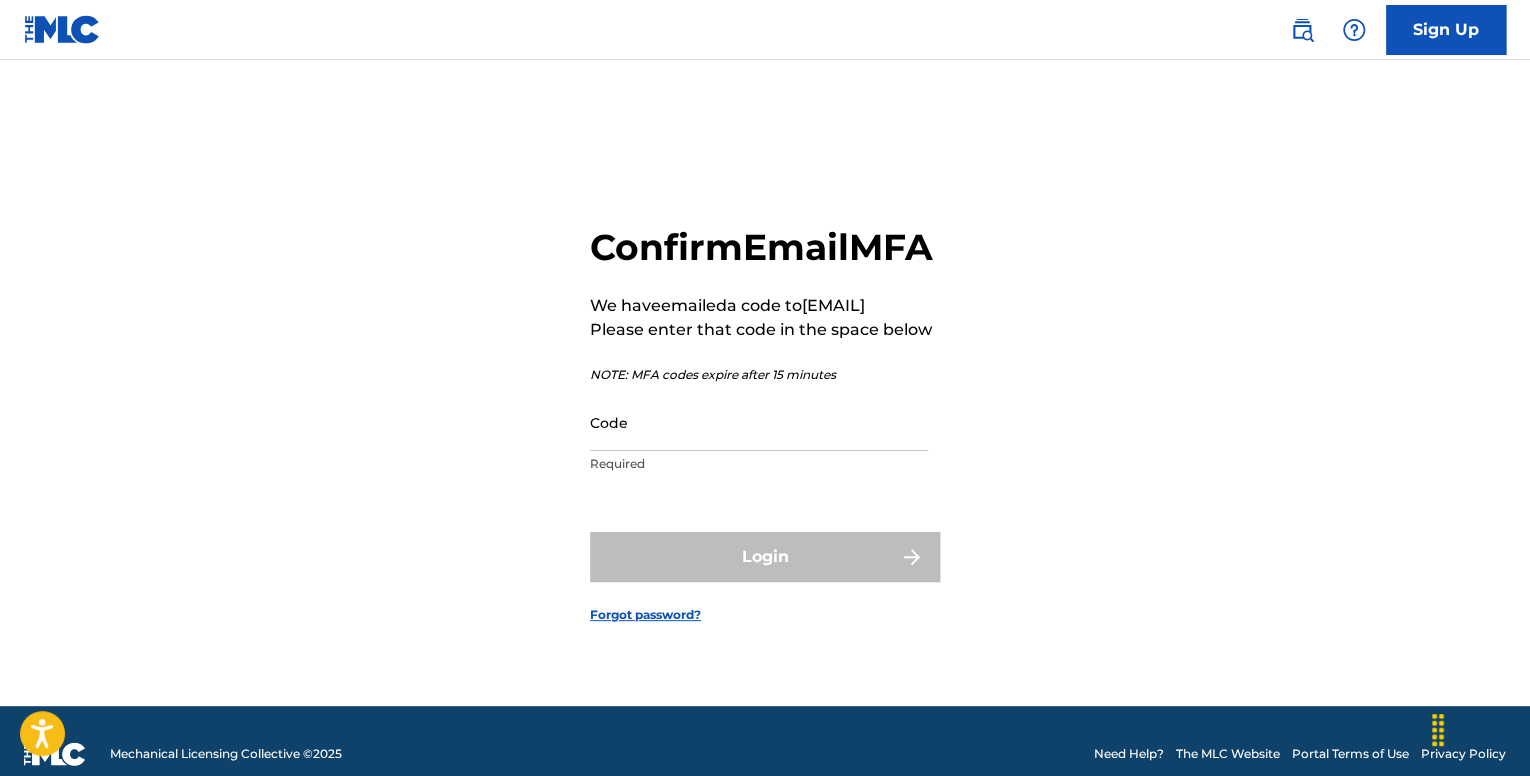 click on "Code" at bounding box center [759, 422] 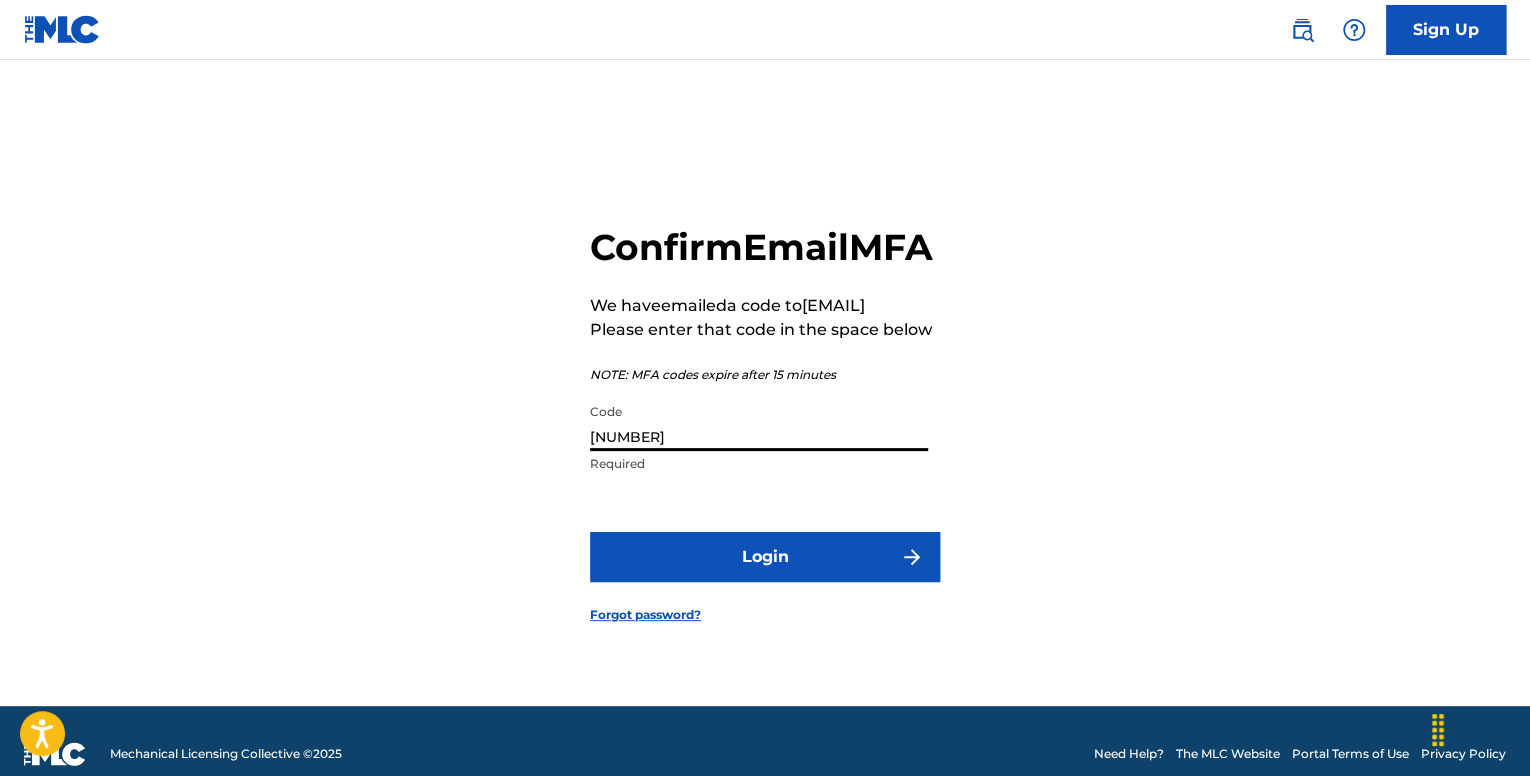 type on "[NUMBER]" 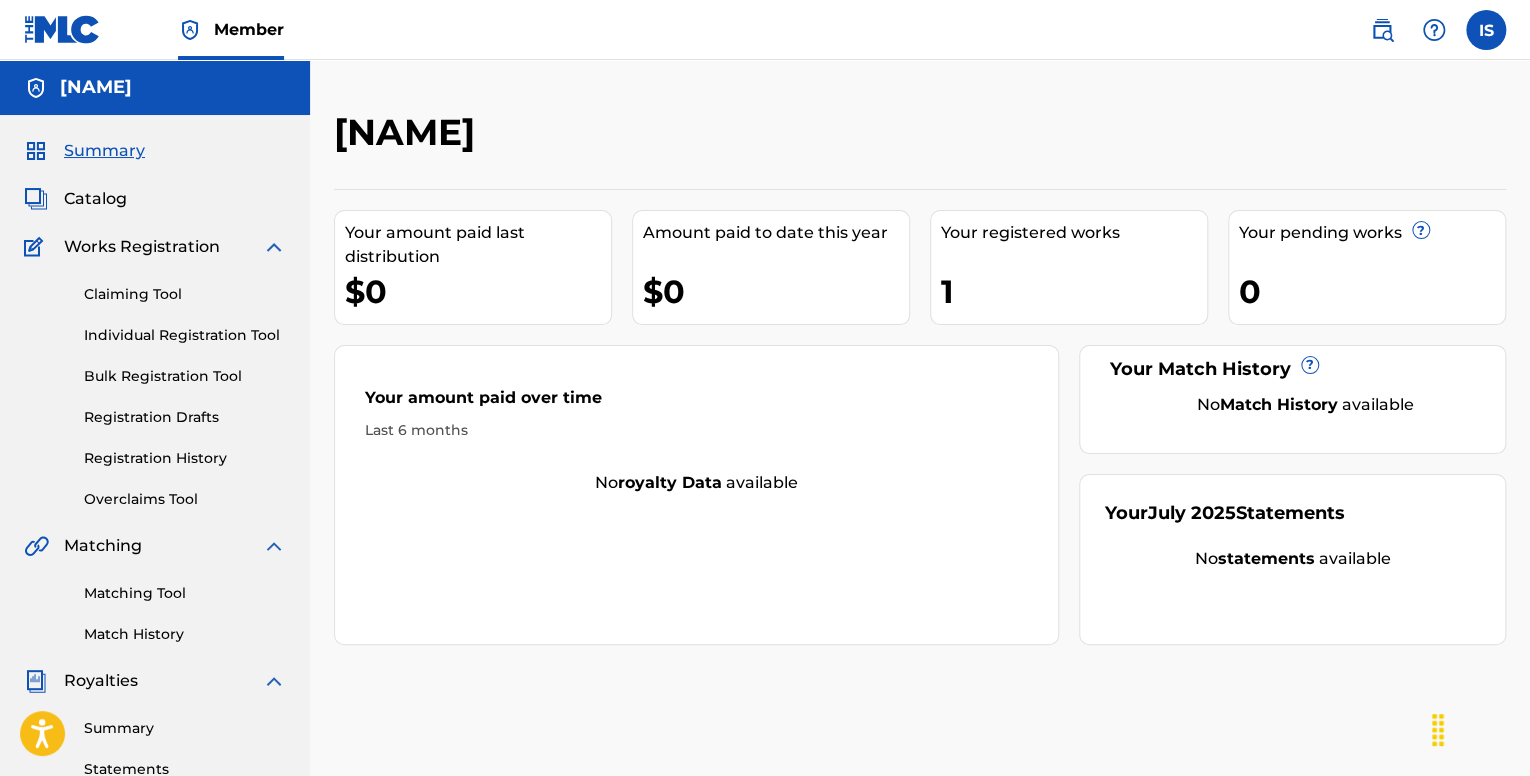 scroll, scrollTop: 0, scrollLeft: 0, axis: both 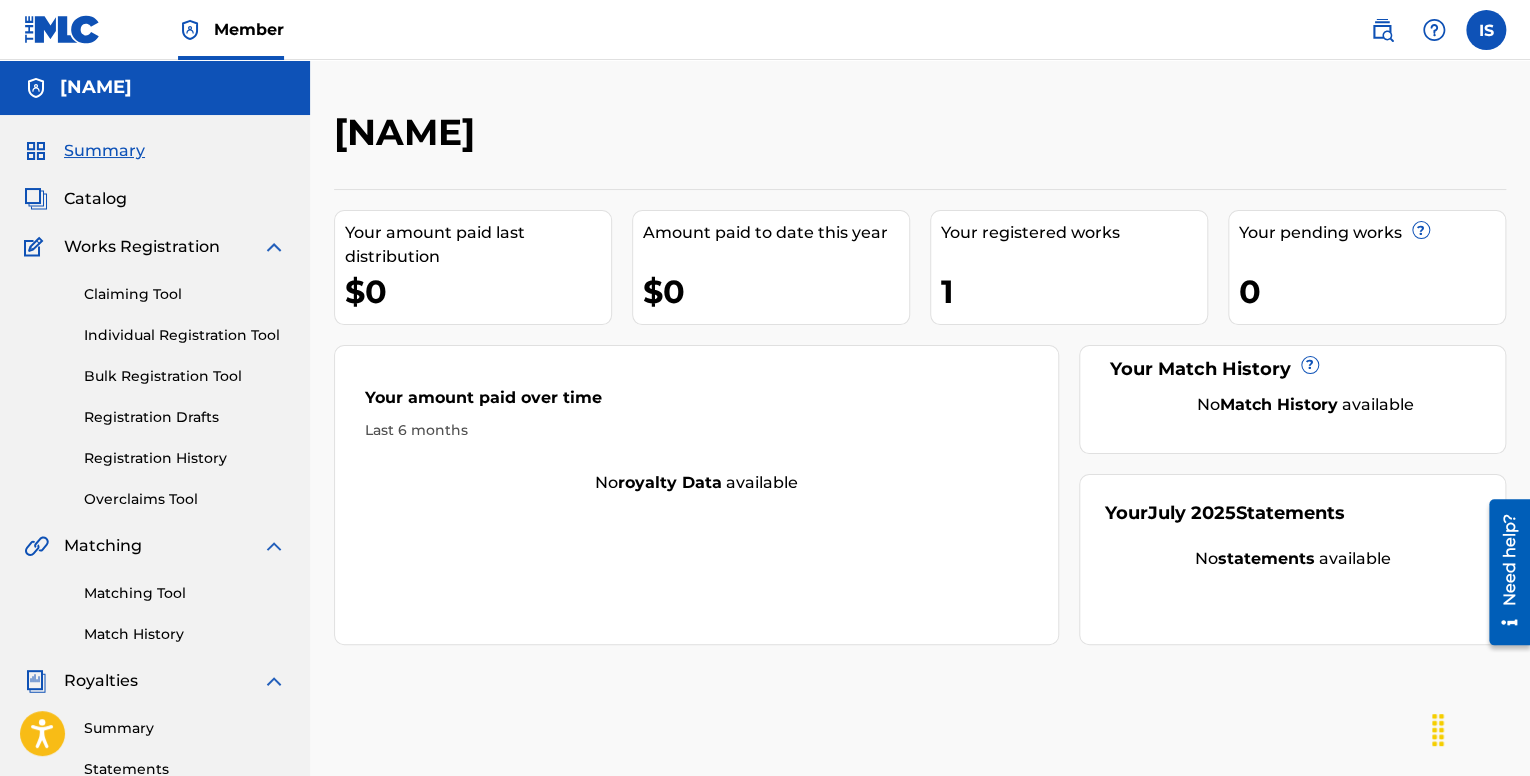 click on "Your amount paid over time Last 6 months" at bounding box center (696, 413) 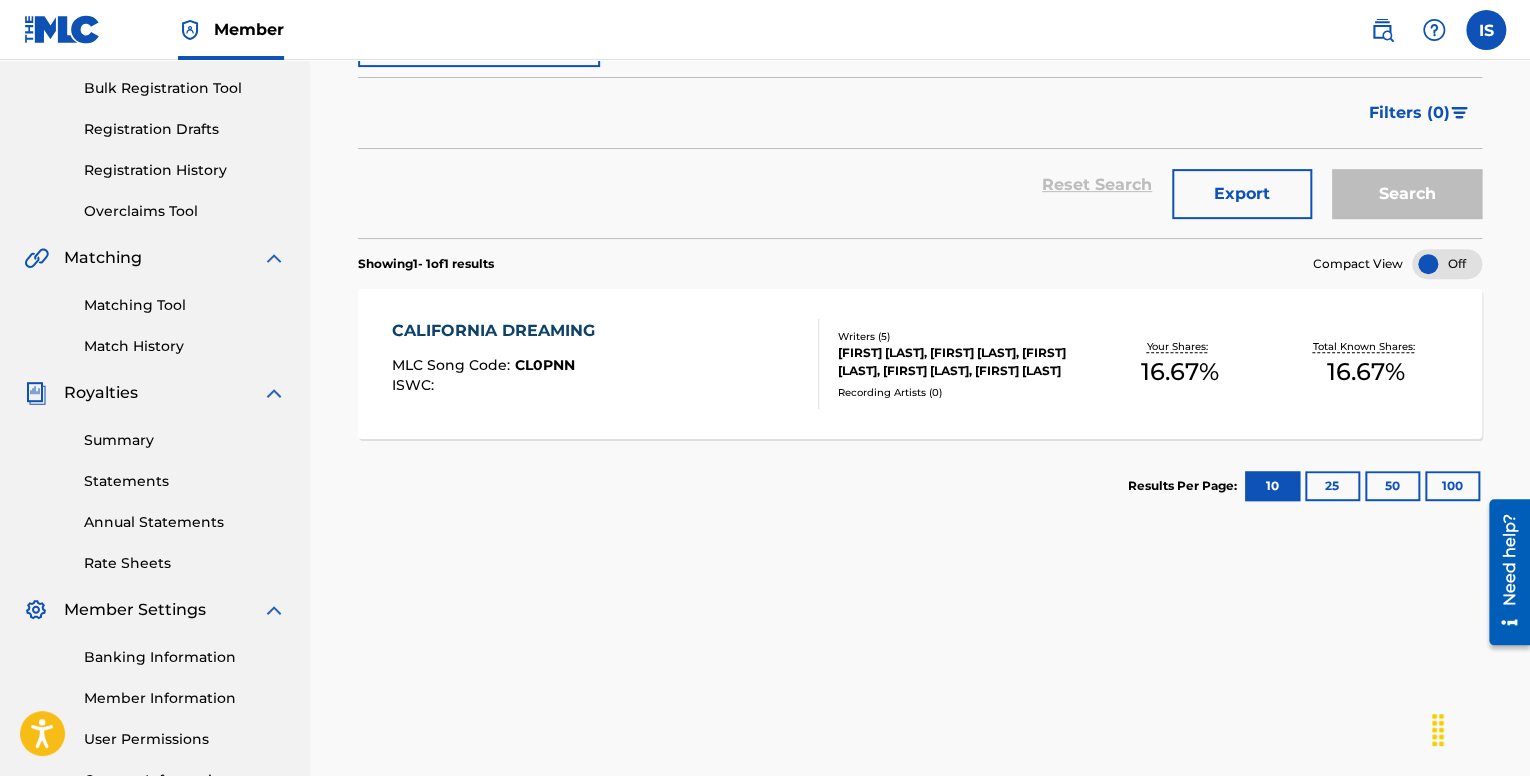 scroll, scrollTop: 300, scrollLeft: 0, axis: vertical 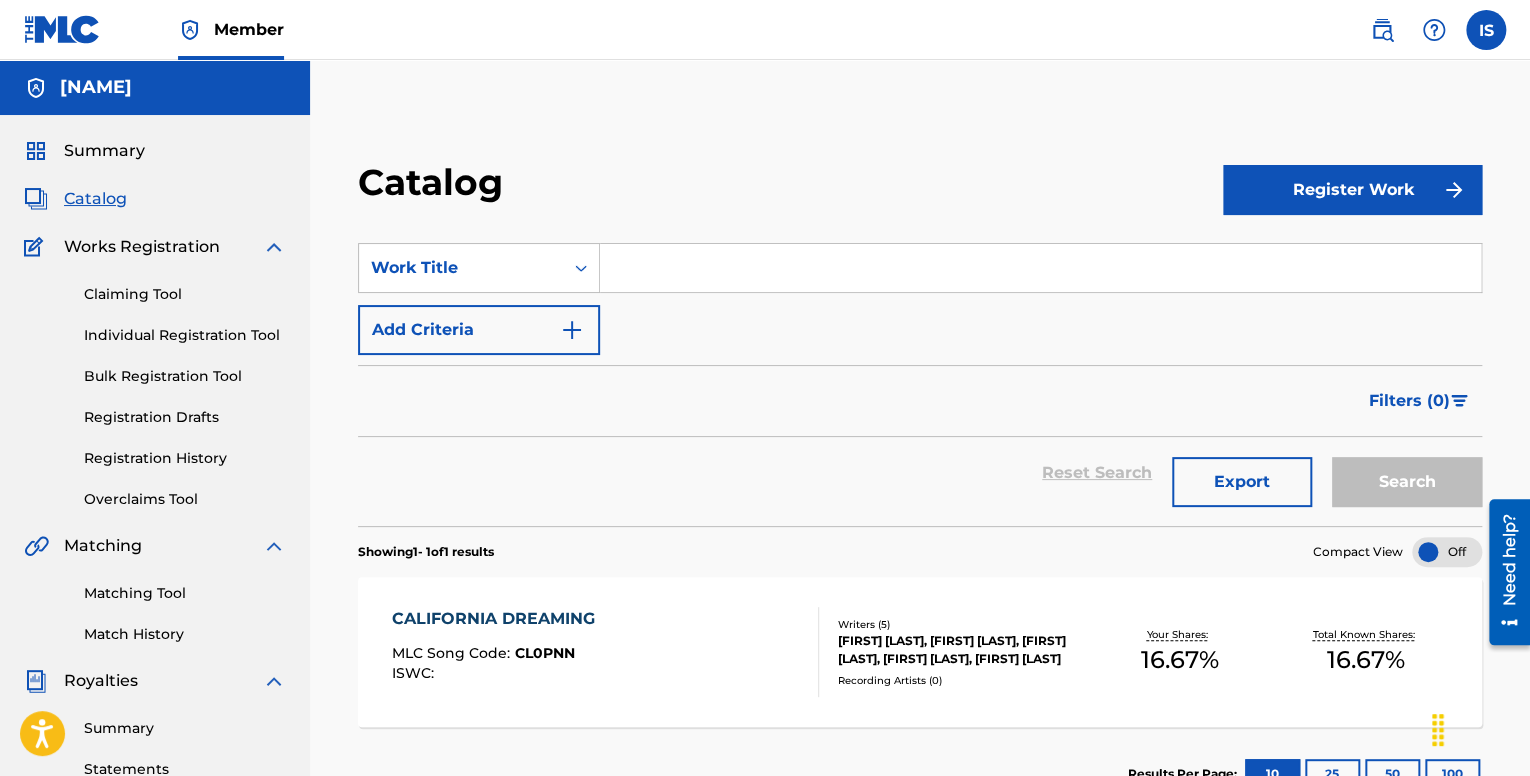 click on "Claiming Tool Individual Registration Tool Bulk Registration Tool Registration Drafts Registration History Overclaims Tool" at bounding box center (155, 384) 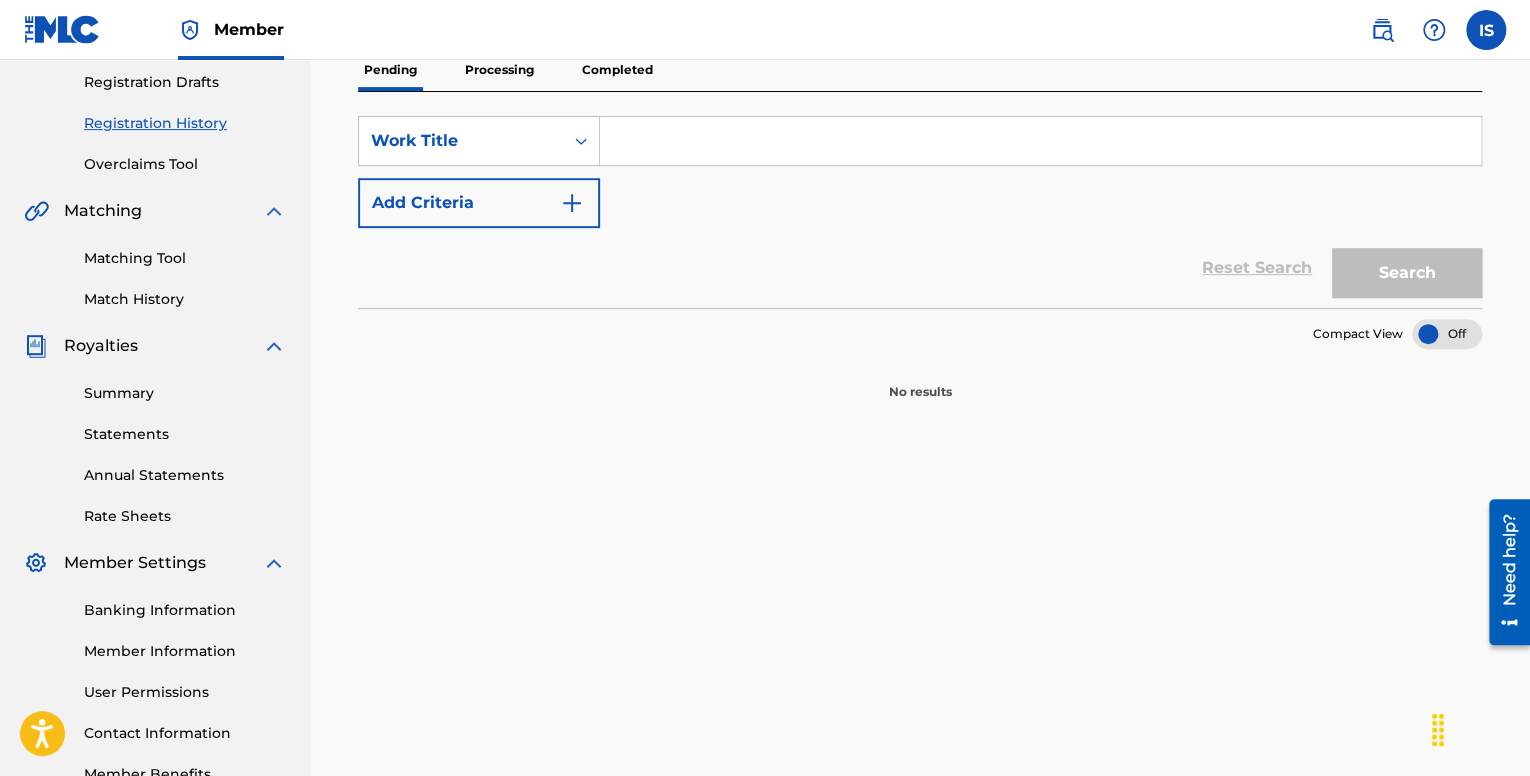 scroll, scrollTop: 300, scrollLeft: 0, axis: vertical 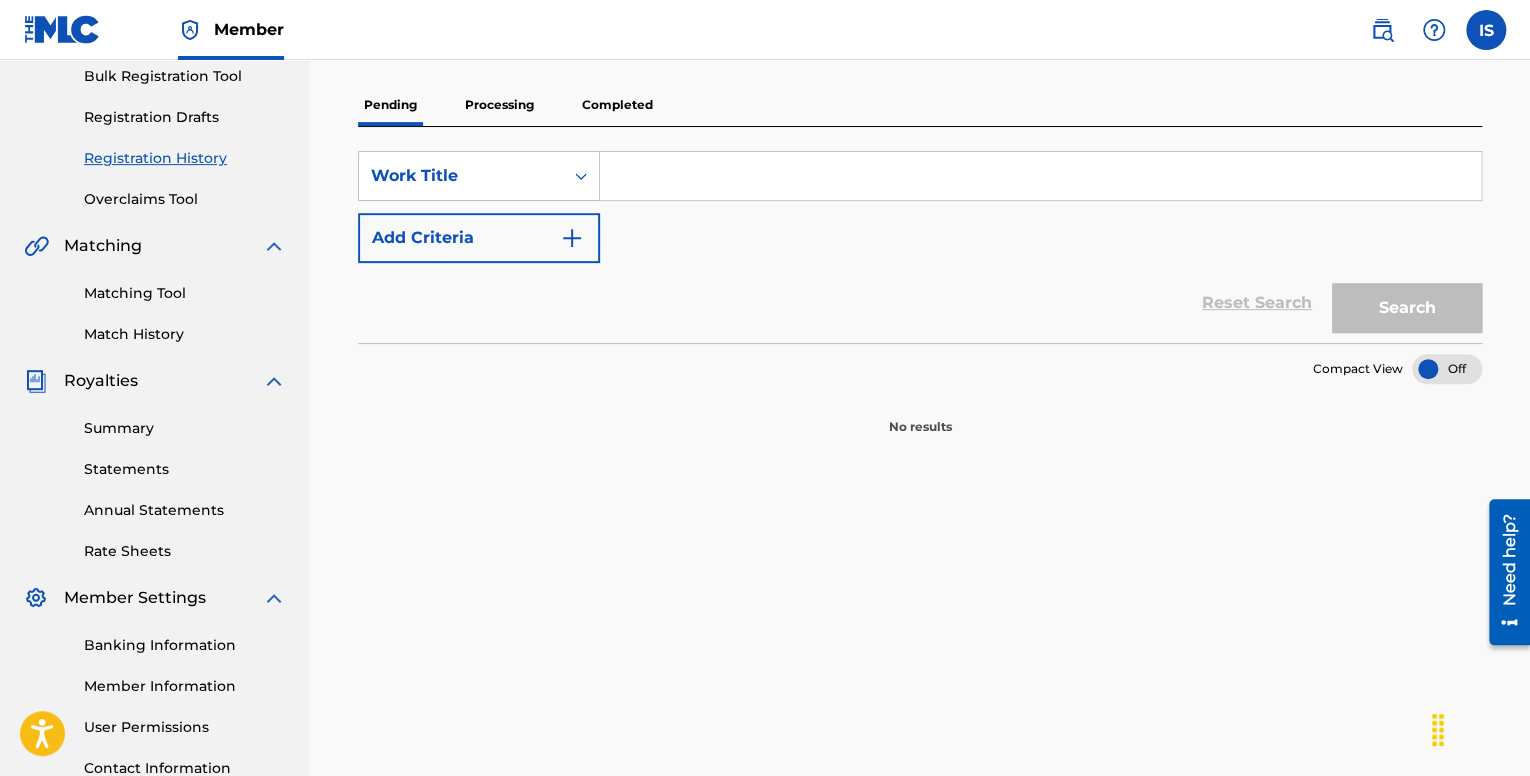 click on "Completed" at bounding box center (617, 105) 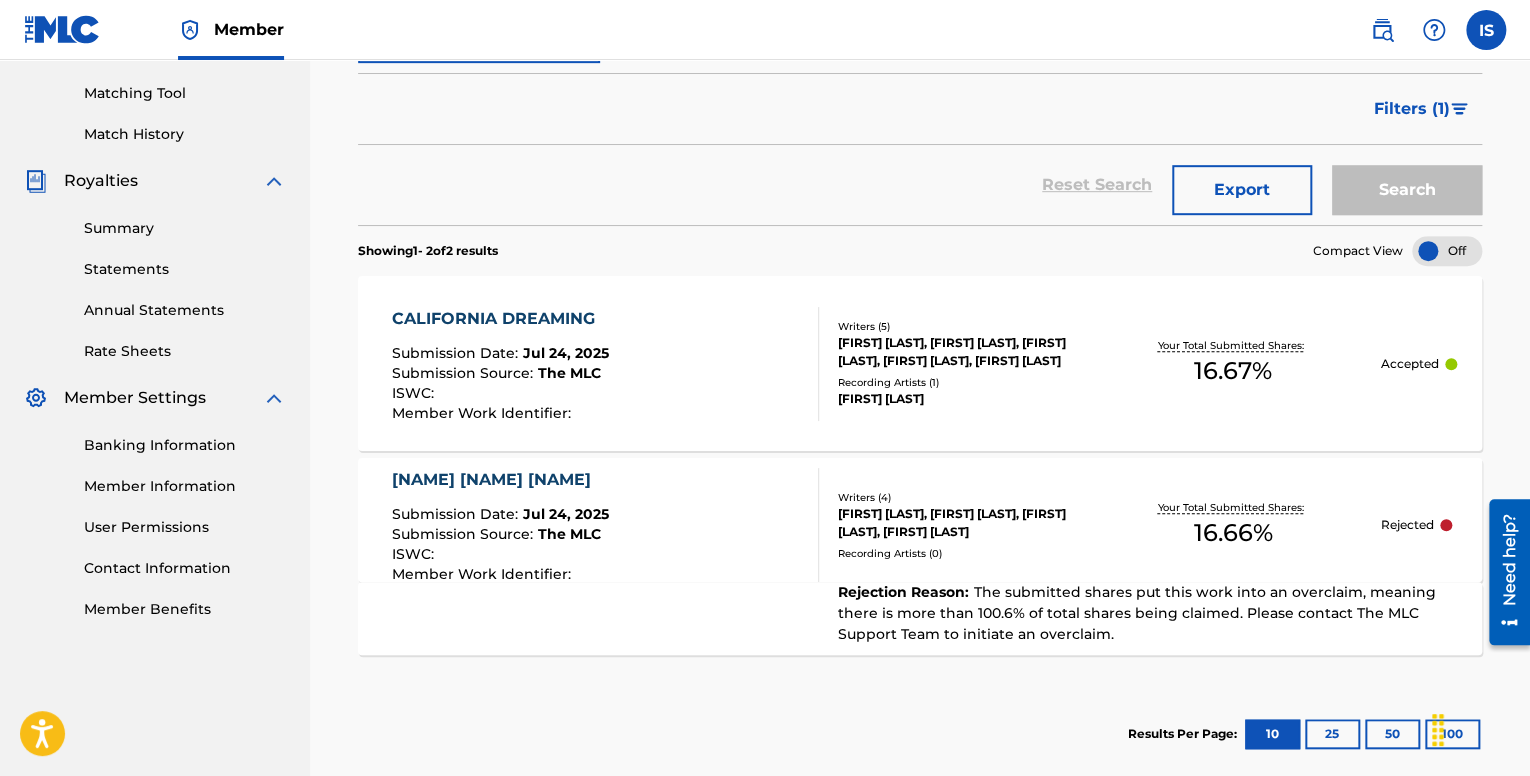 scroll, scrollTop: 0, scrollLeft: 0, axis: both 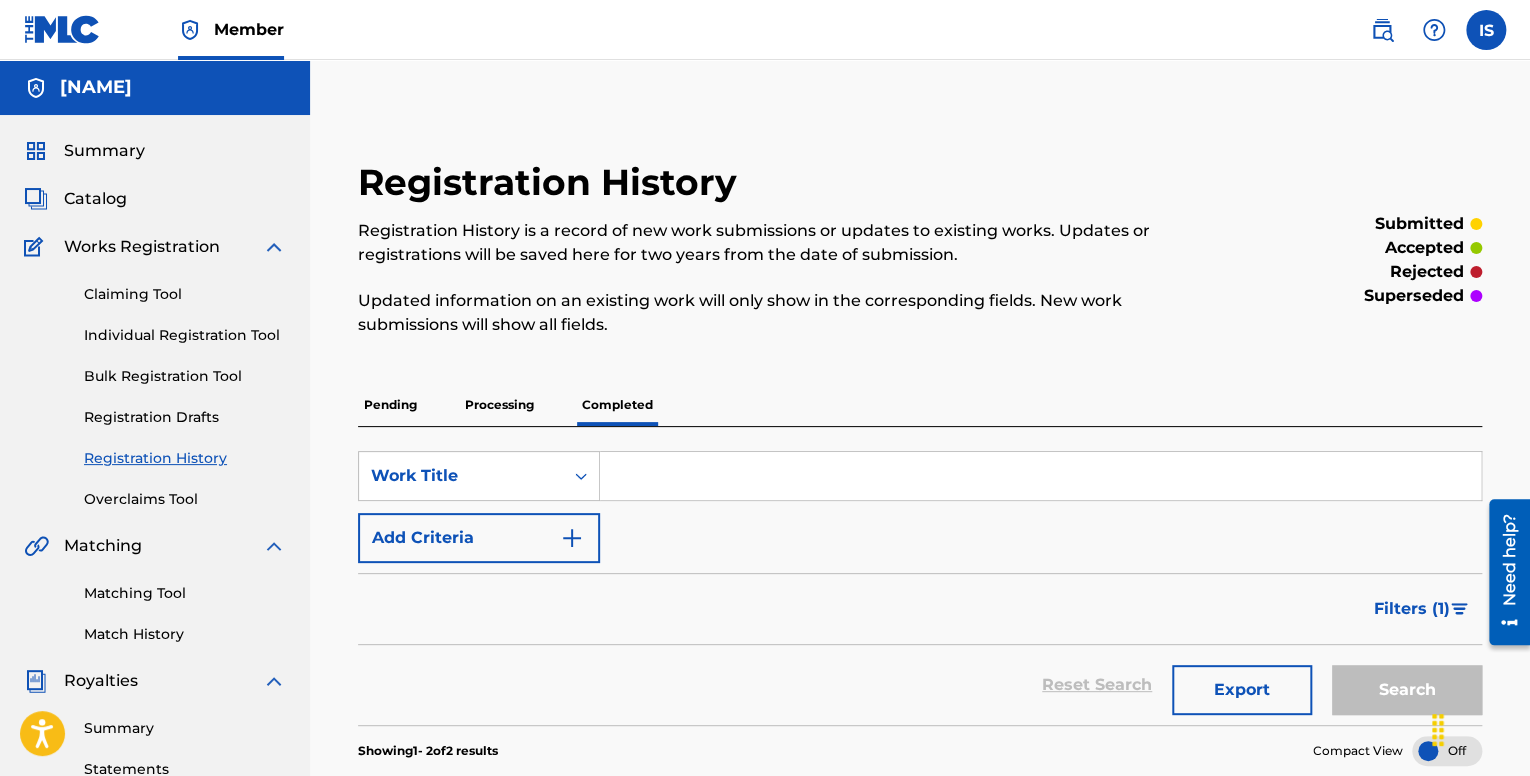 click on "Processing" at bounding box center [499, 405] 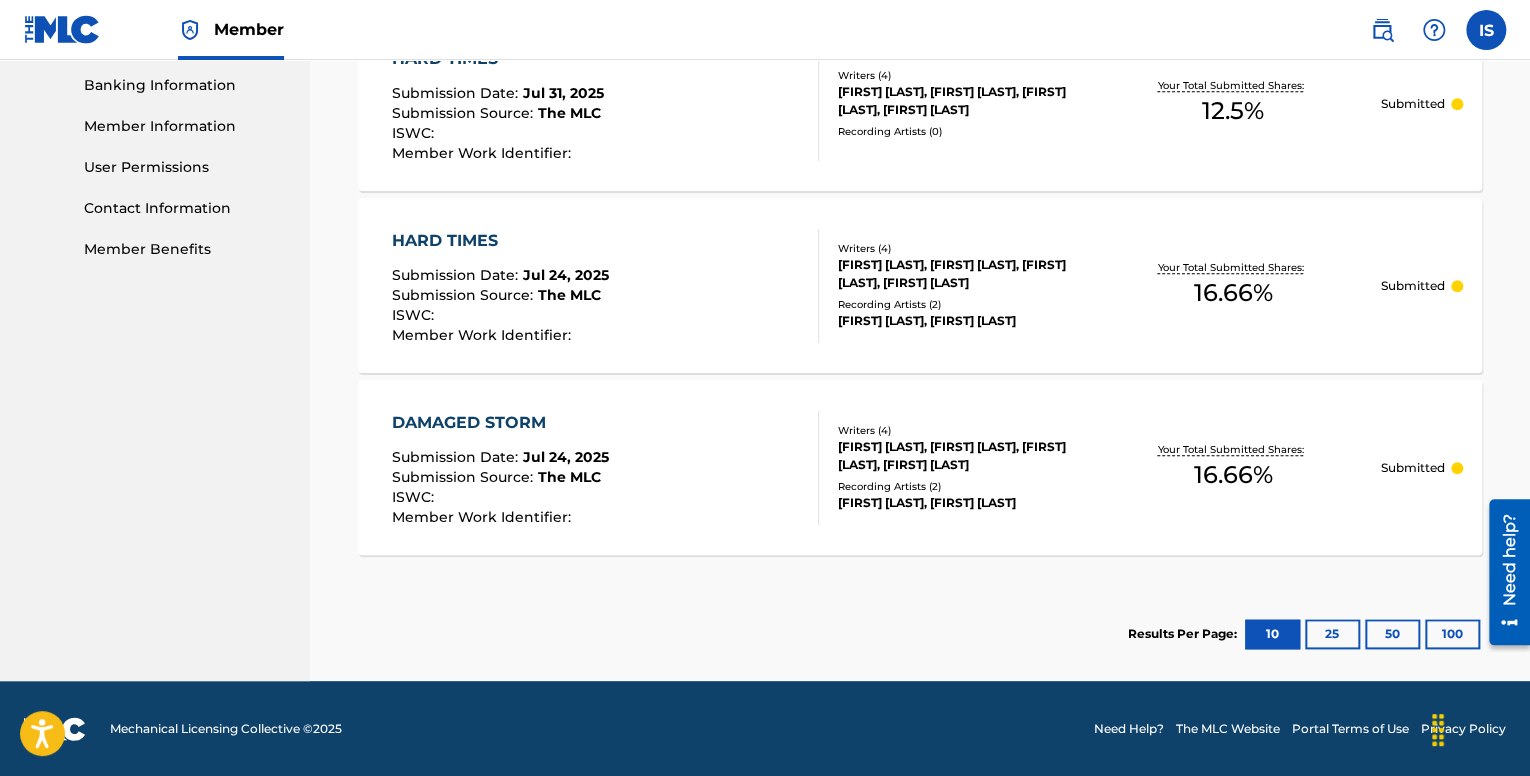scroll, scrollTop: 160, scrollLeft: 0, axis: vertical 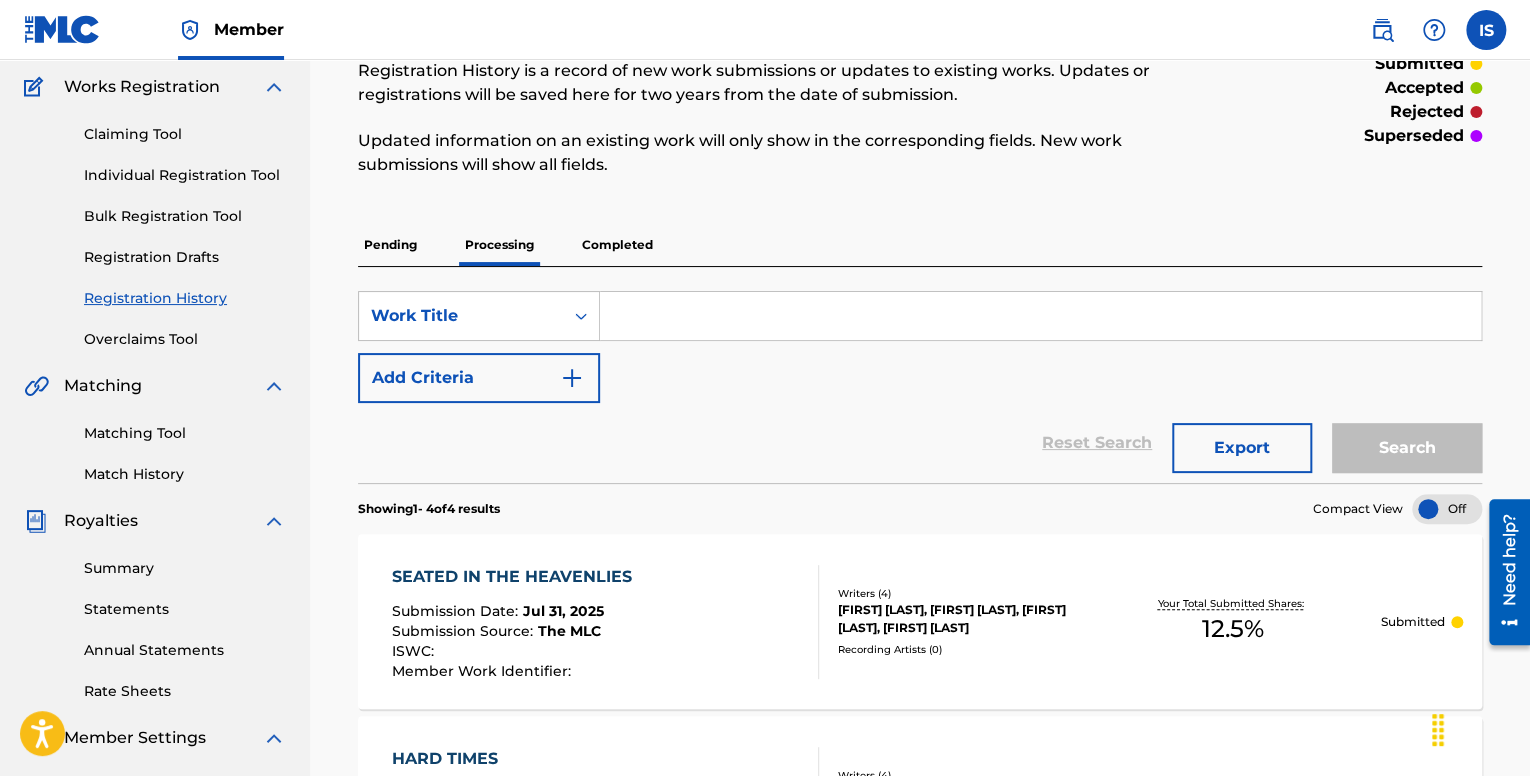 click on "Completed" at bounding box center (617, 245) 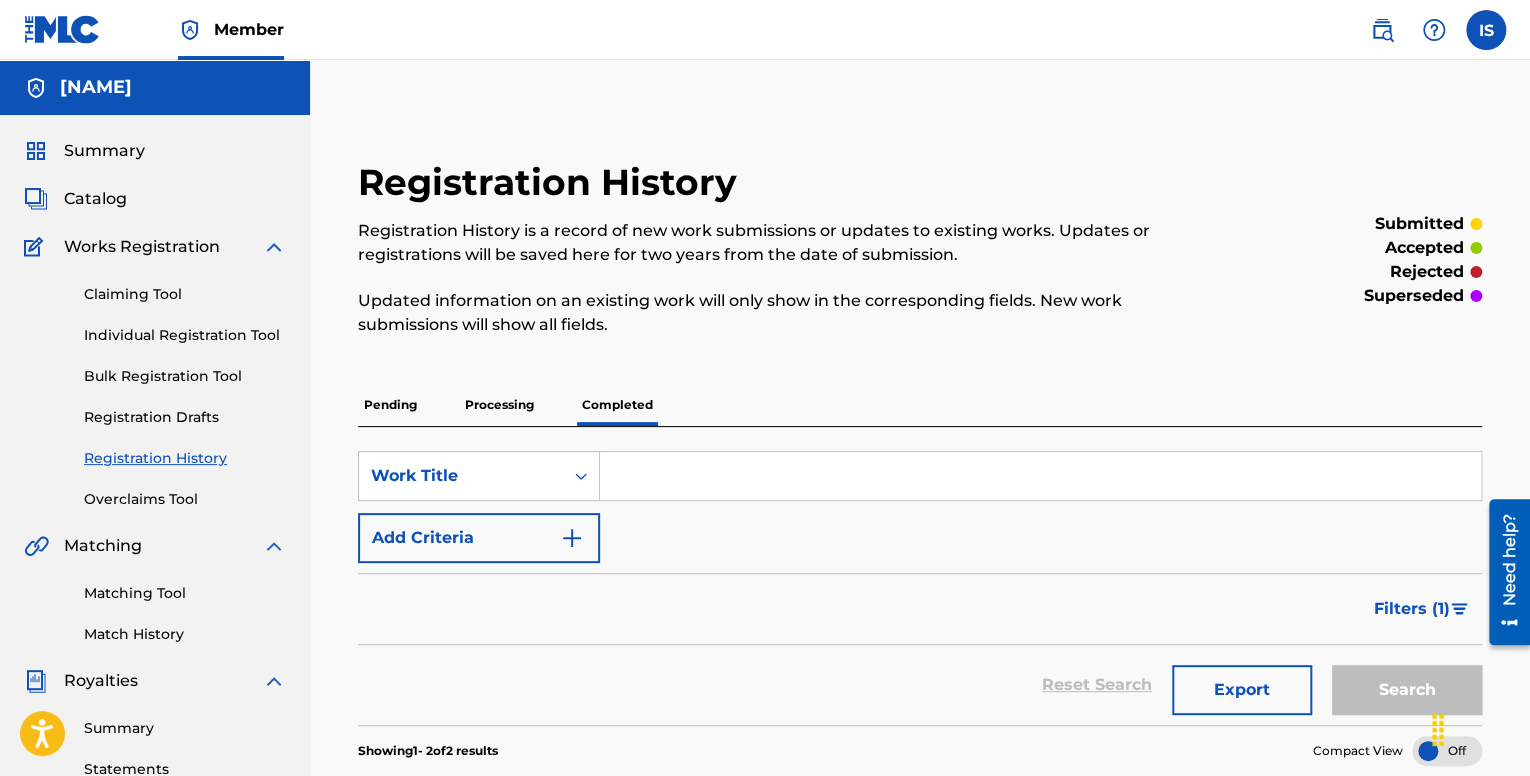 scroll, scrollTop: 600, scrollLeft: 0, axis: vertical 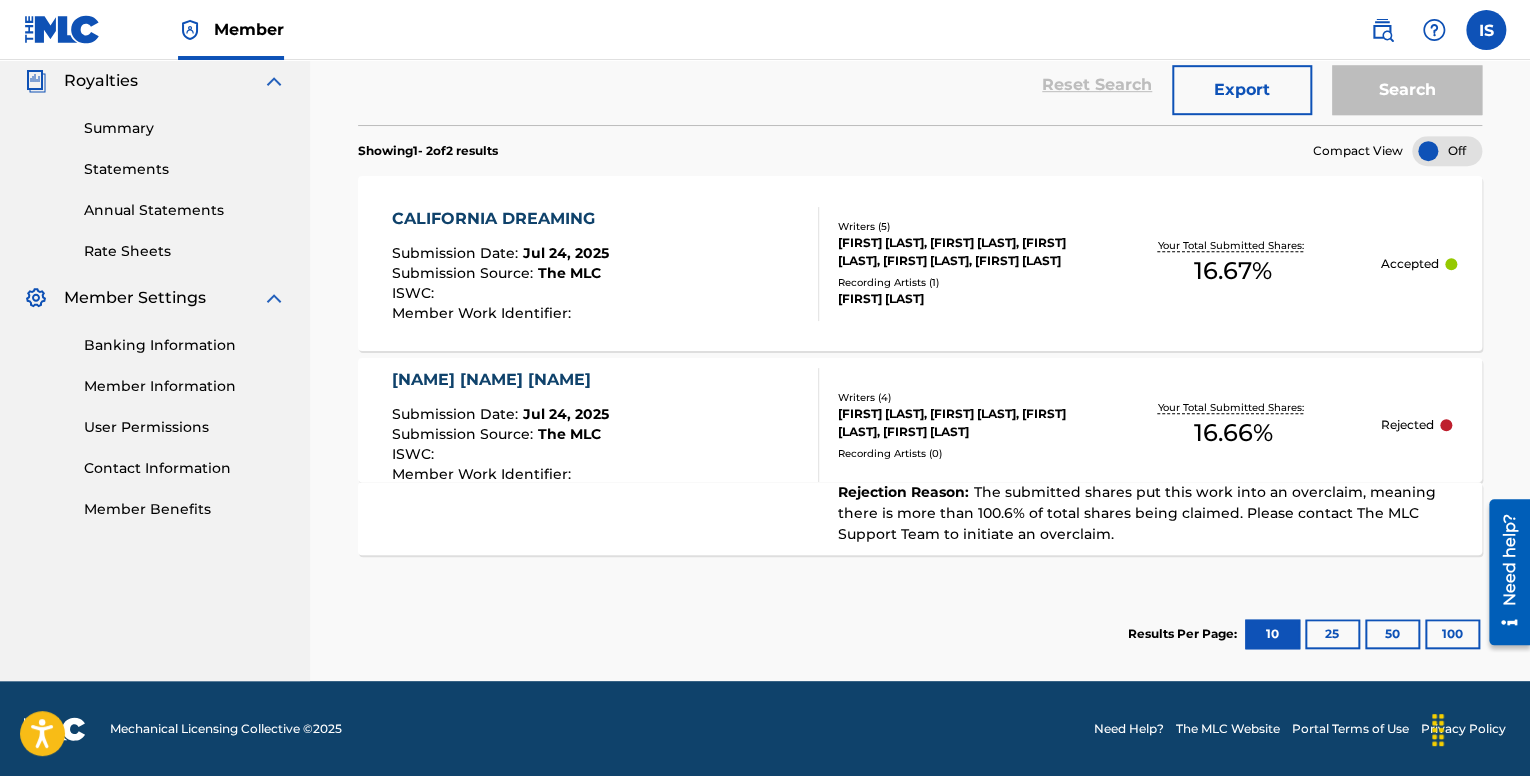 click on "The submitted shares put this work into an overclaim, meaning there is more than 100.6% of total shares being claimed. Please contact The MLC Support Team to initiate an overclaim." at bounding box center (1137, 513) 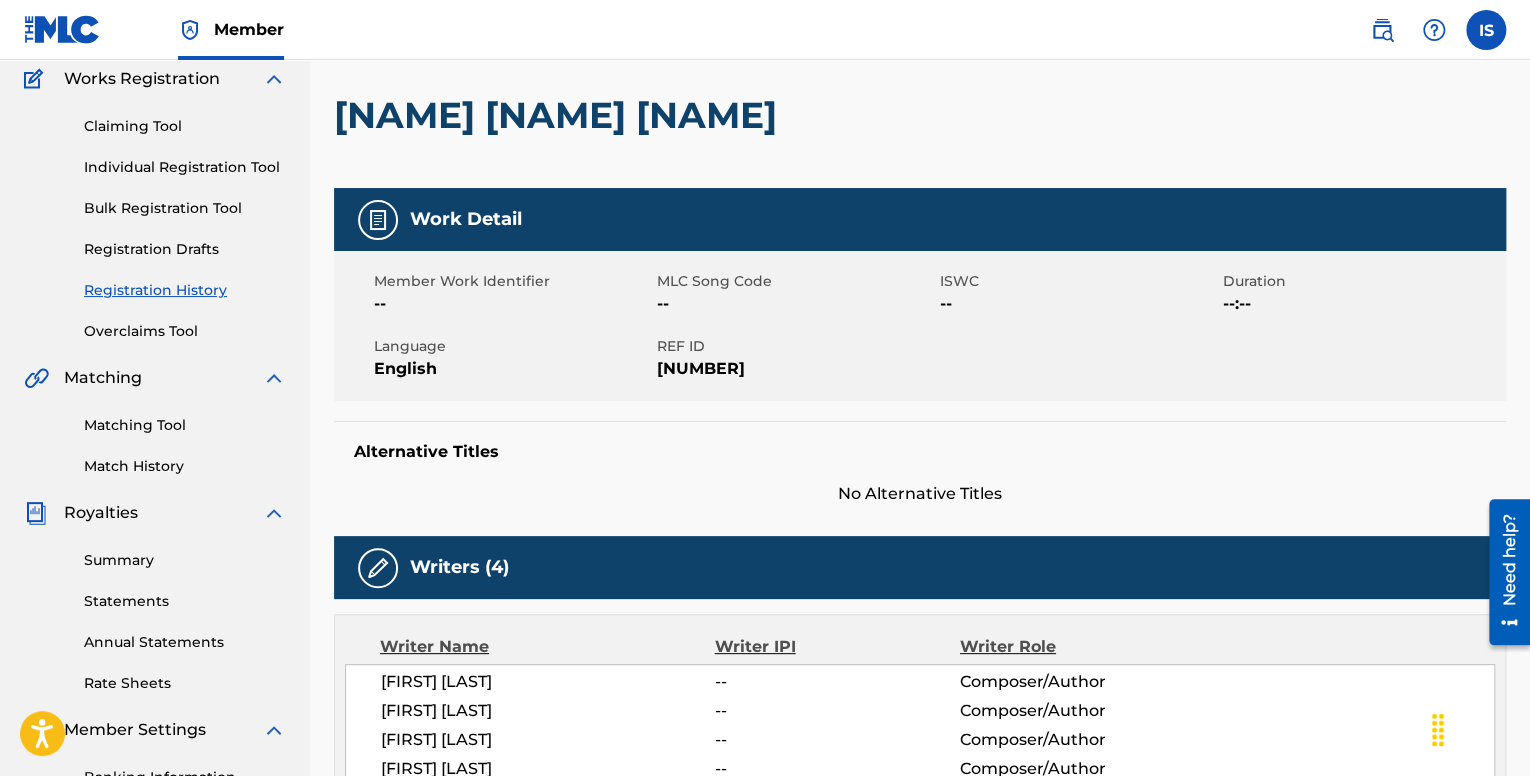 scroll, scrollTop: 166, scrollLeft: 0, axis: vertical 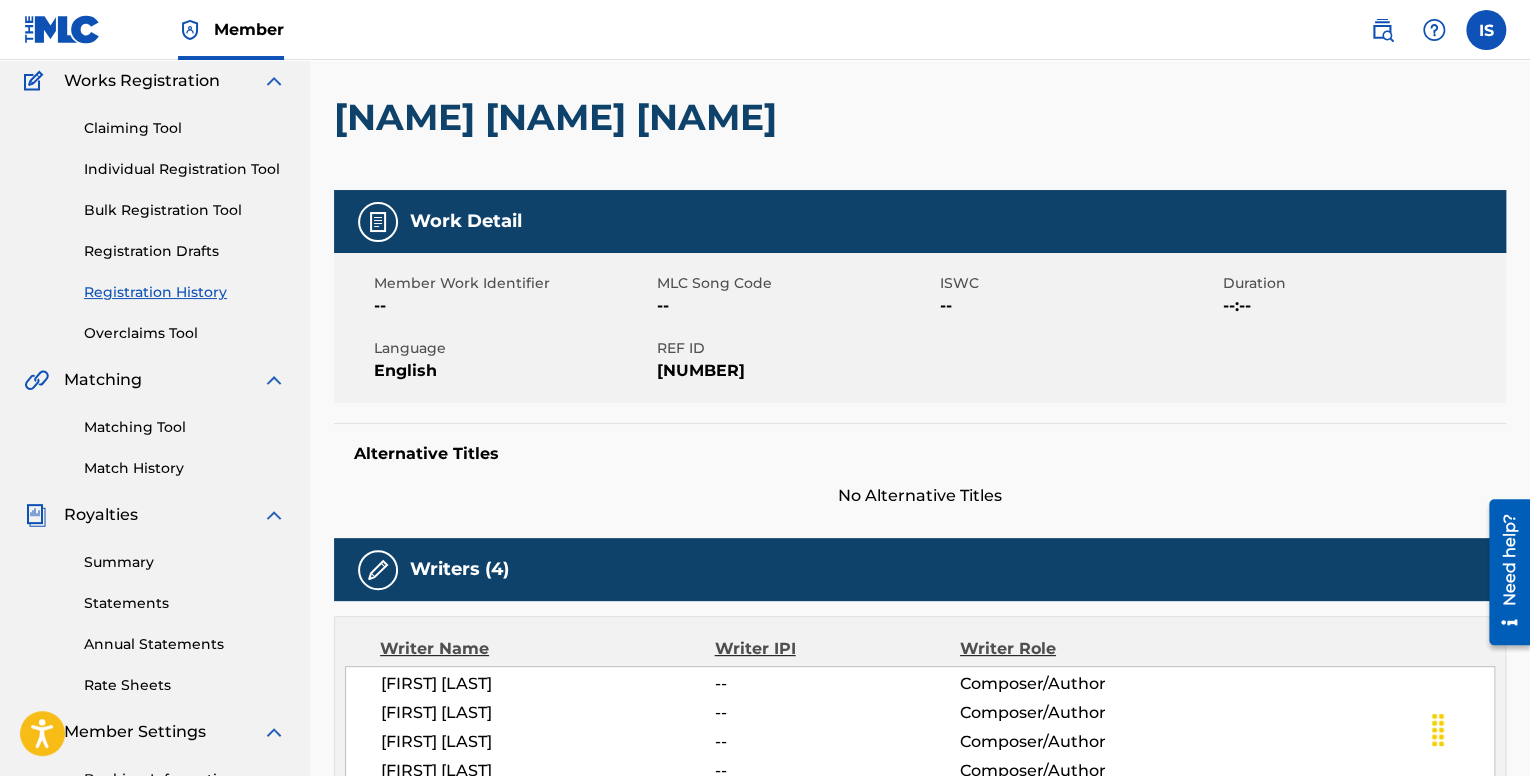 click on "Matching Tool" at bounding box center [185, 427] 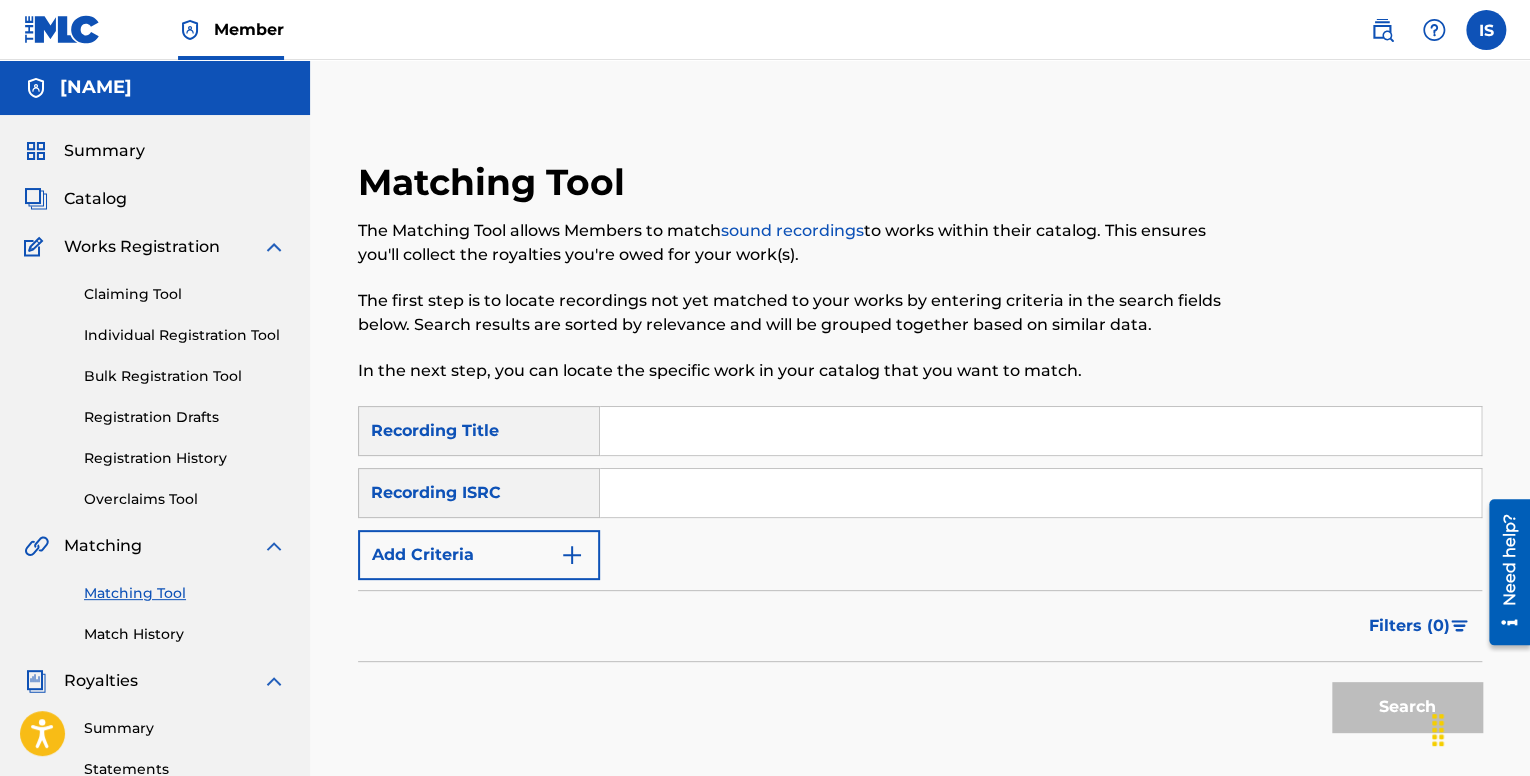 click on "Matching Tool The Matching Tool allows Members to match  sound recordings  to works within their catalog. This ensures you'll collect the royalties you're owed for your work(s). The first step is to locate recordings not yet matched to your works by entering criteria in the search fields below. Search results are sorted by relevance and will be grouped together based on similar data. In the next step, you can locate the specific work in your catalog that you want to match." at bounding box center [790, 283] 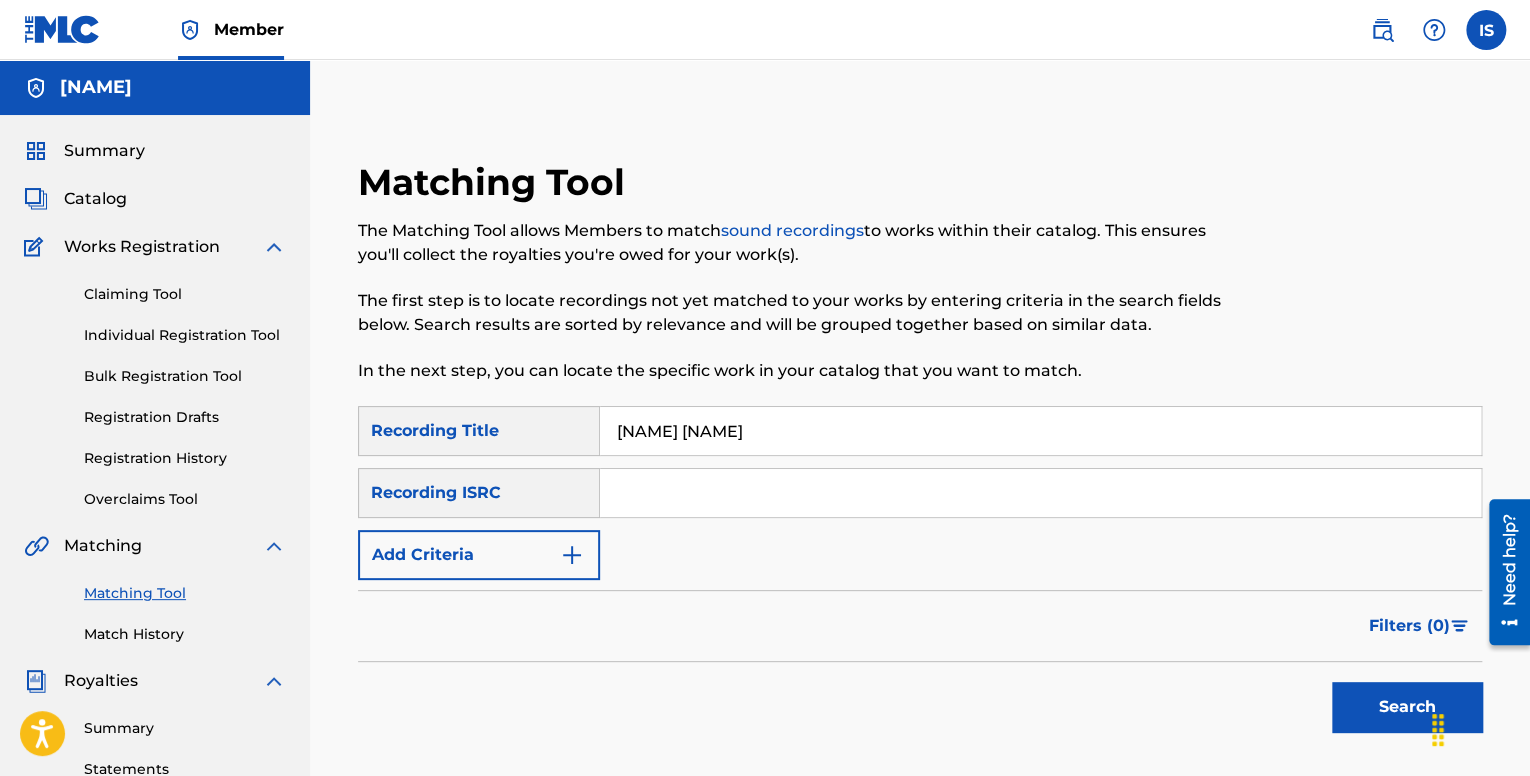 type on "[NAME] [NAME]" 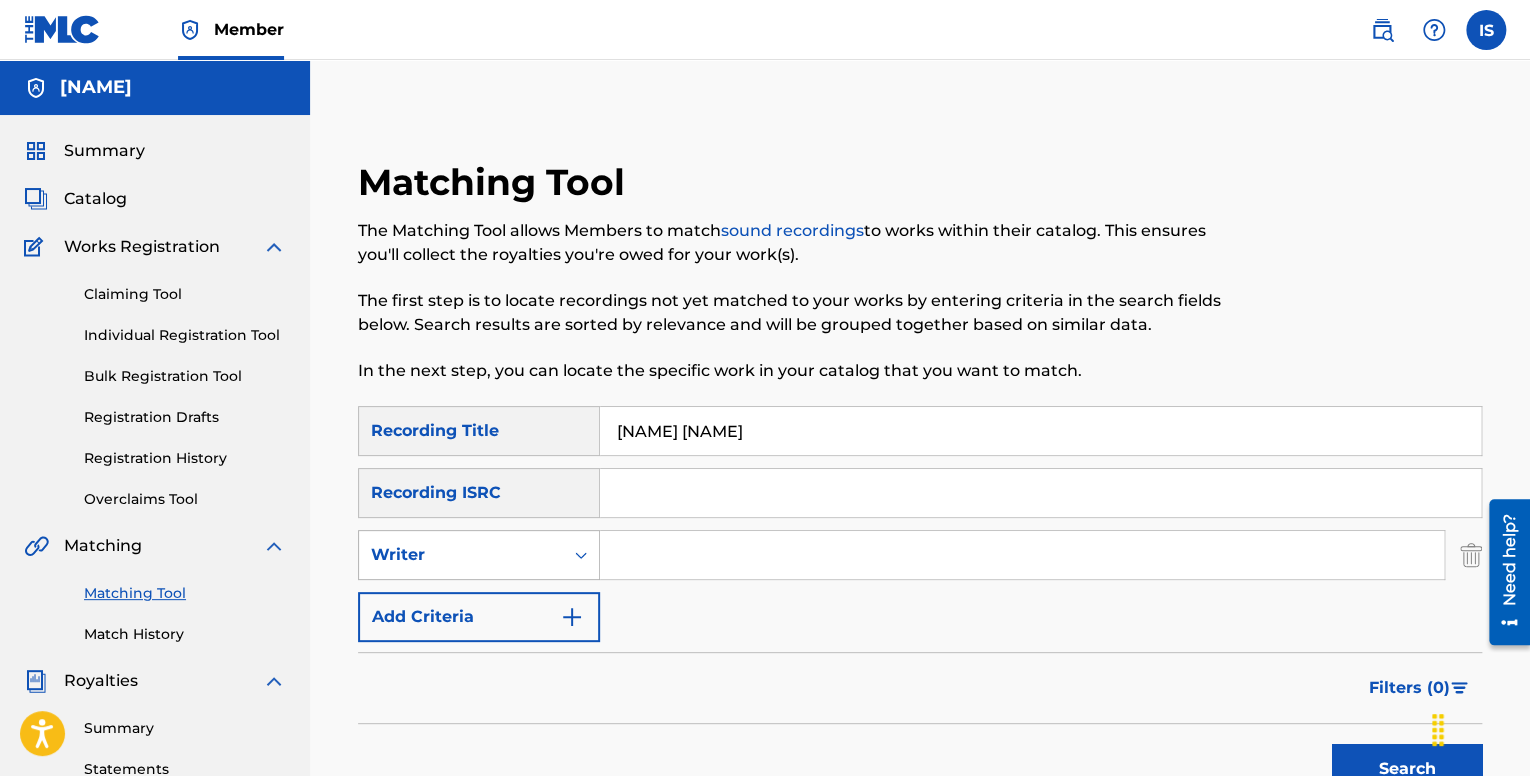 click on "Writer" at bounding box center (461, 555) 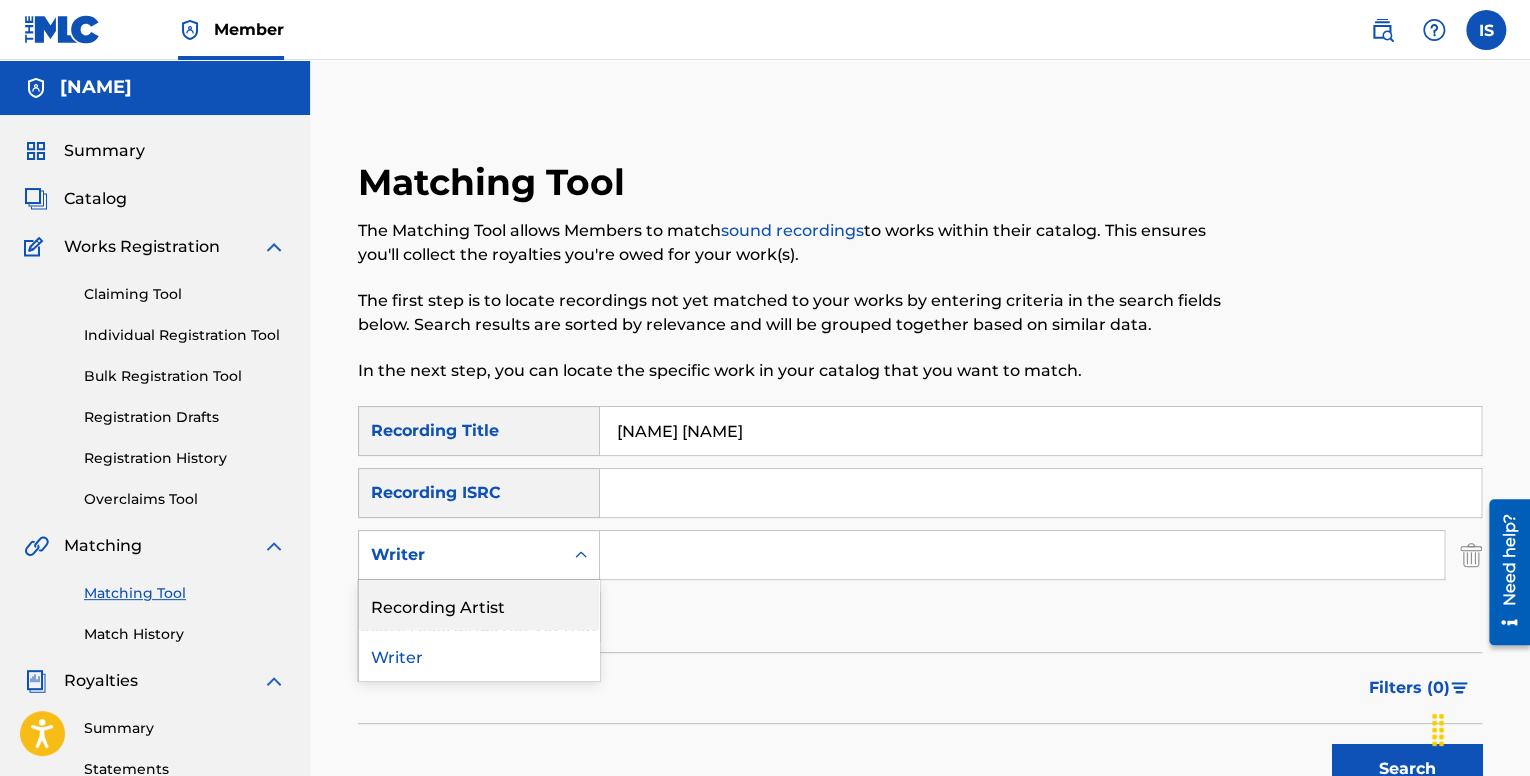 click on "Recording Artist" at bounding box center [479, 605] 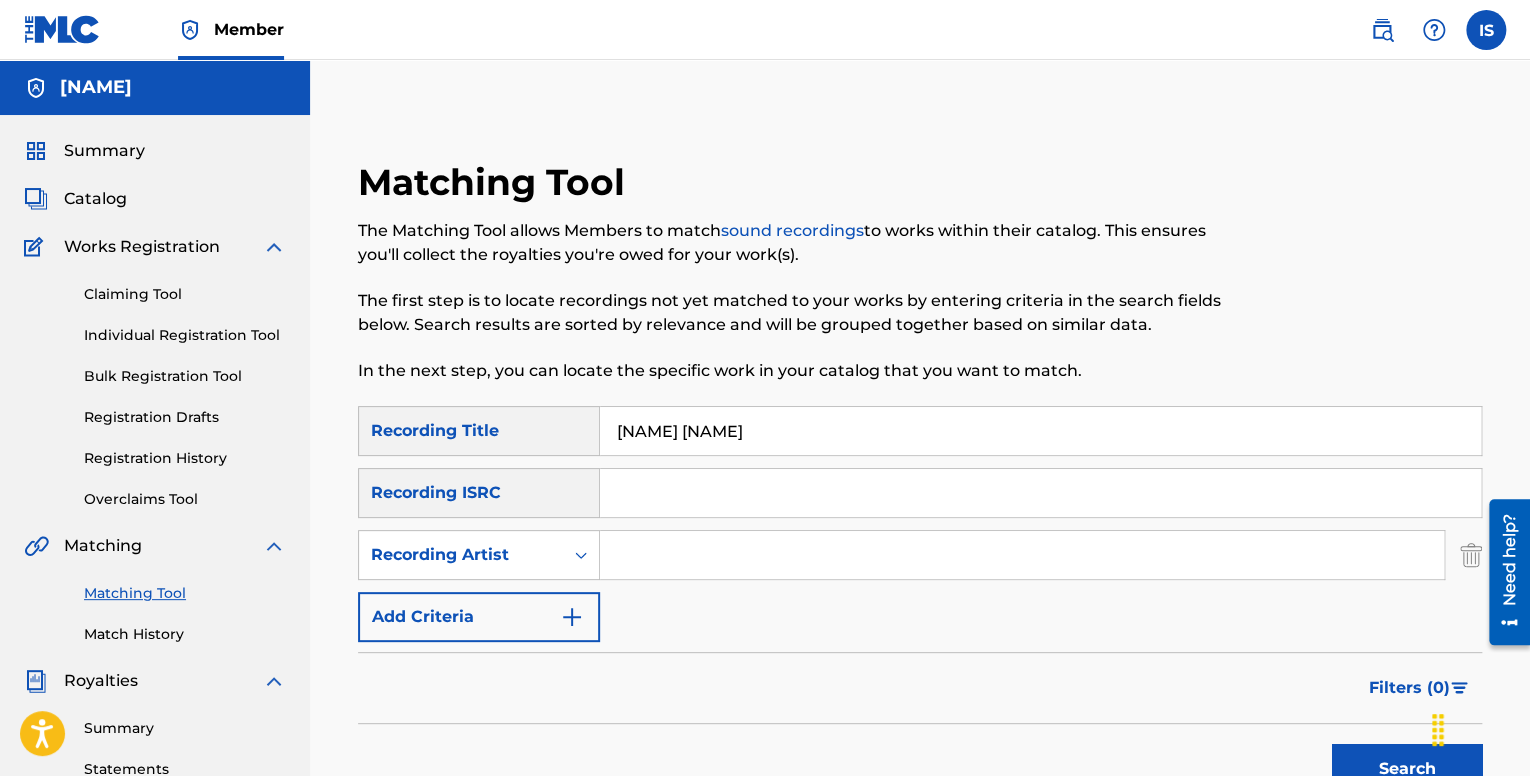 click on "SearchWithCriteria722baae3-995b-4006-a20c-ef92db1a90ba Recording Title [NAME] [NAME] SearchWithCriteria5cd197c2-50f0-405d-8969-51dc54531abc Recording ISRC SearchWithCriteria4b9a1111-efd9-4519-8443-45a8ea7caf6b Recording Artist Add Criteria" at bounding box center [920, 524] 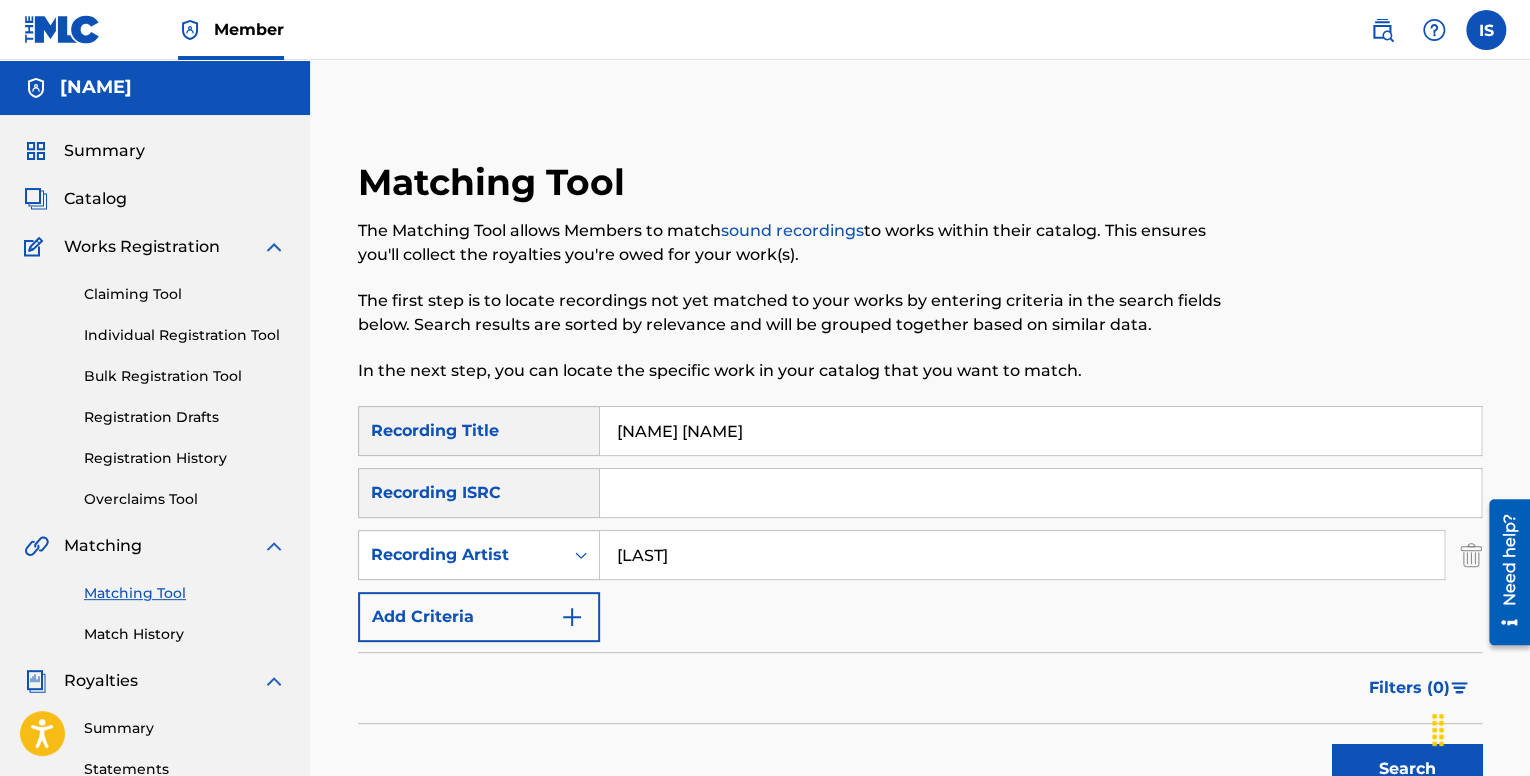 type on "[LAST]" 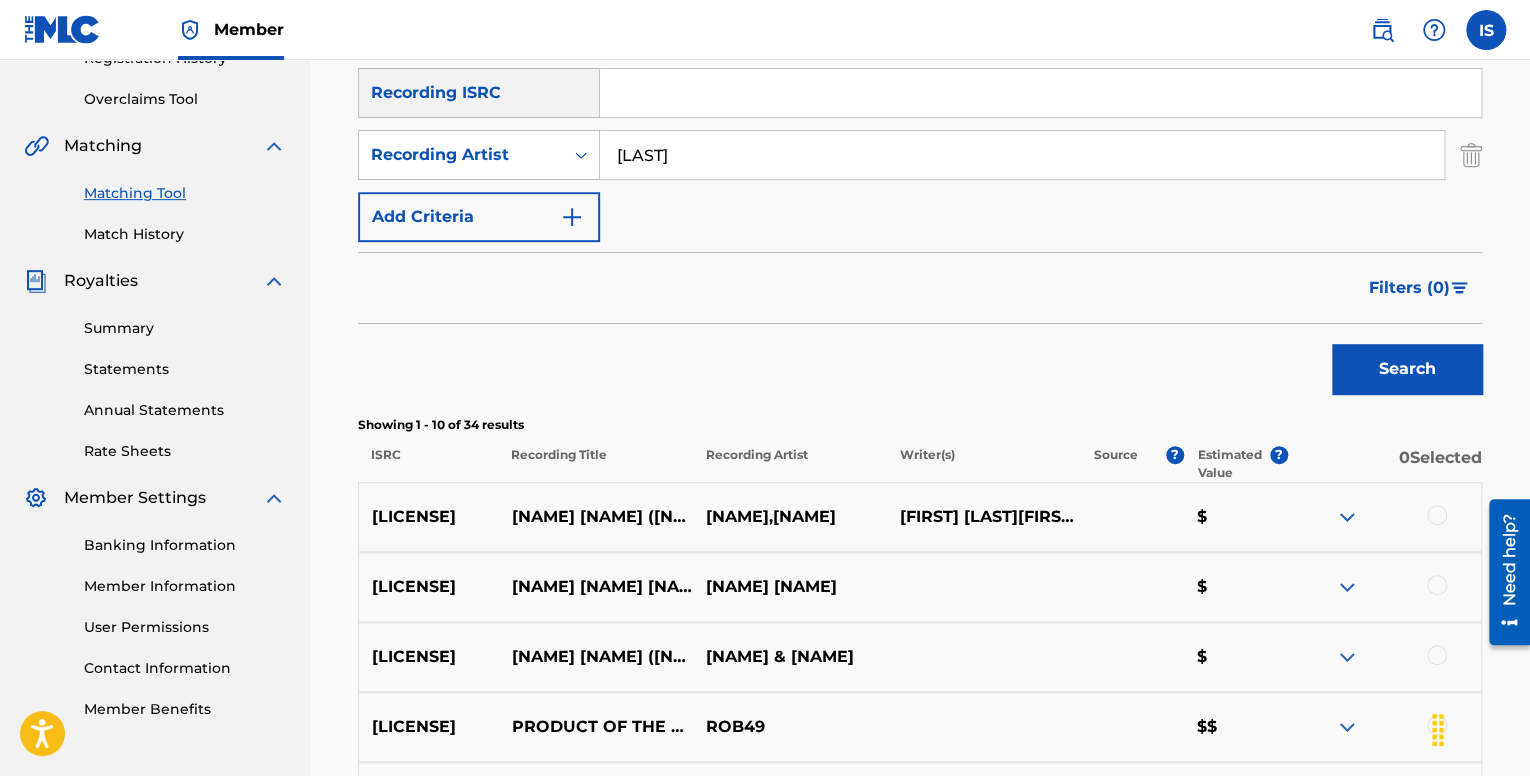 scroll, scrollTop: 500, scrollLeft: 0, axis: vertical 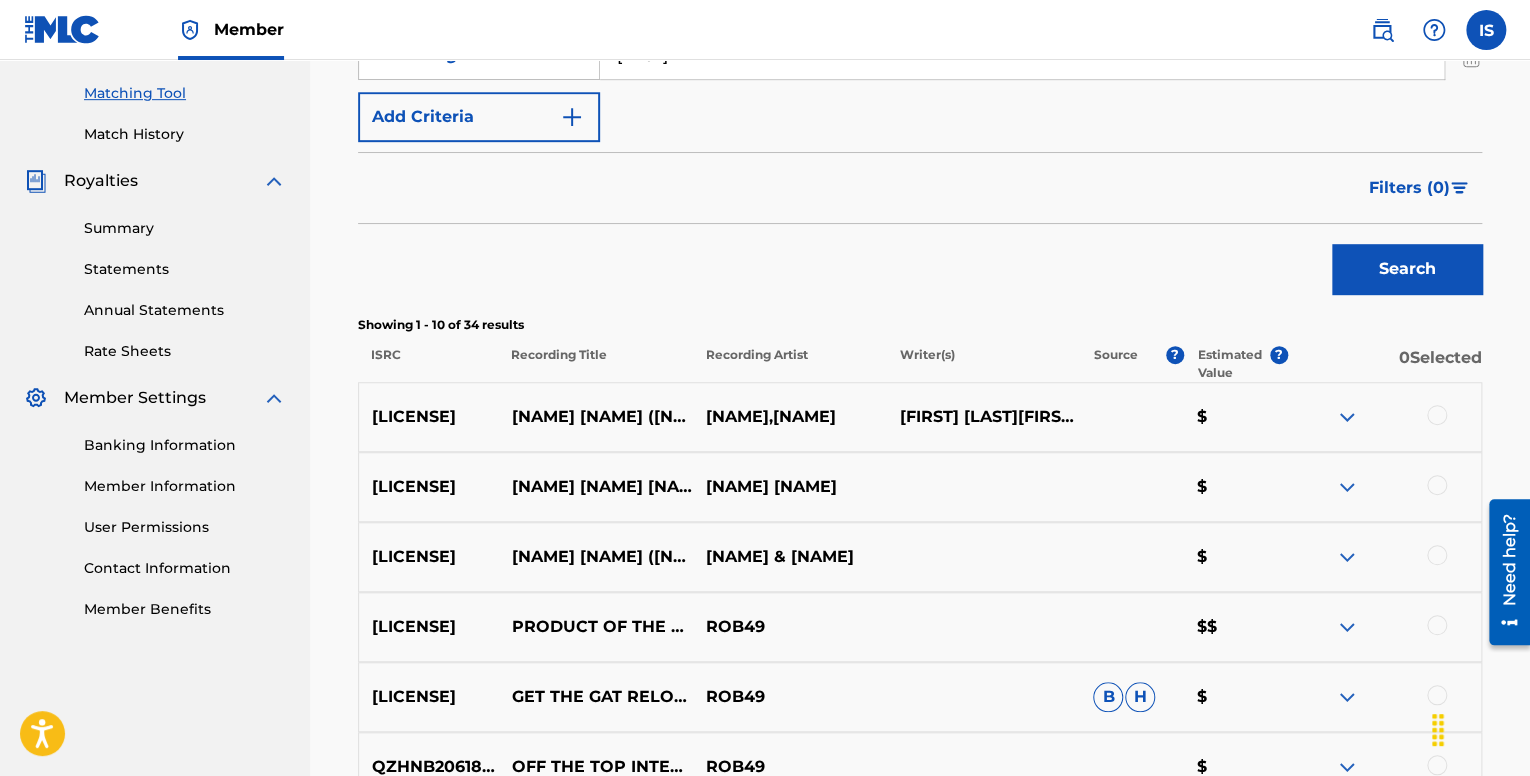 click at bounding box center (1347, 417) 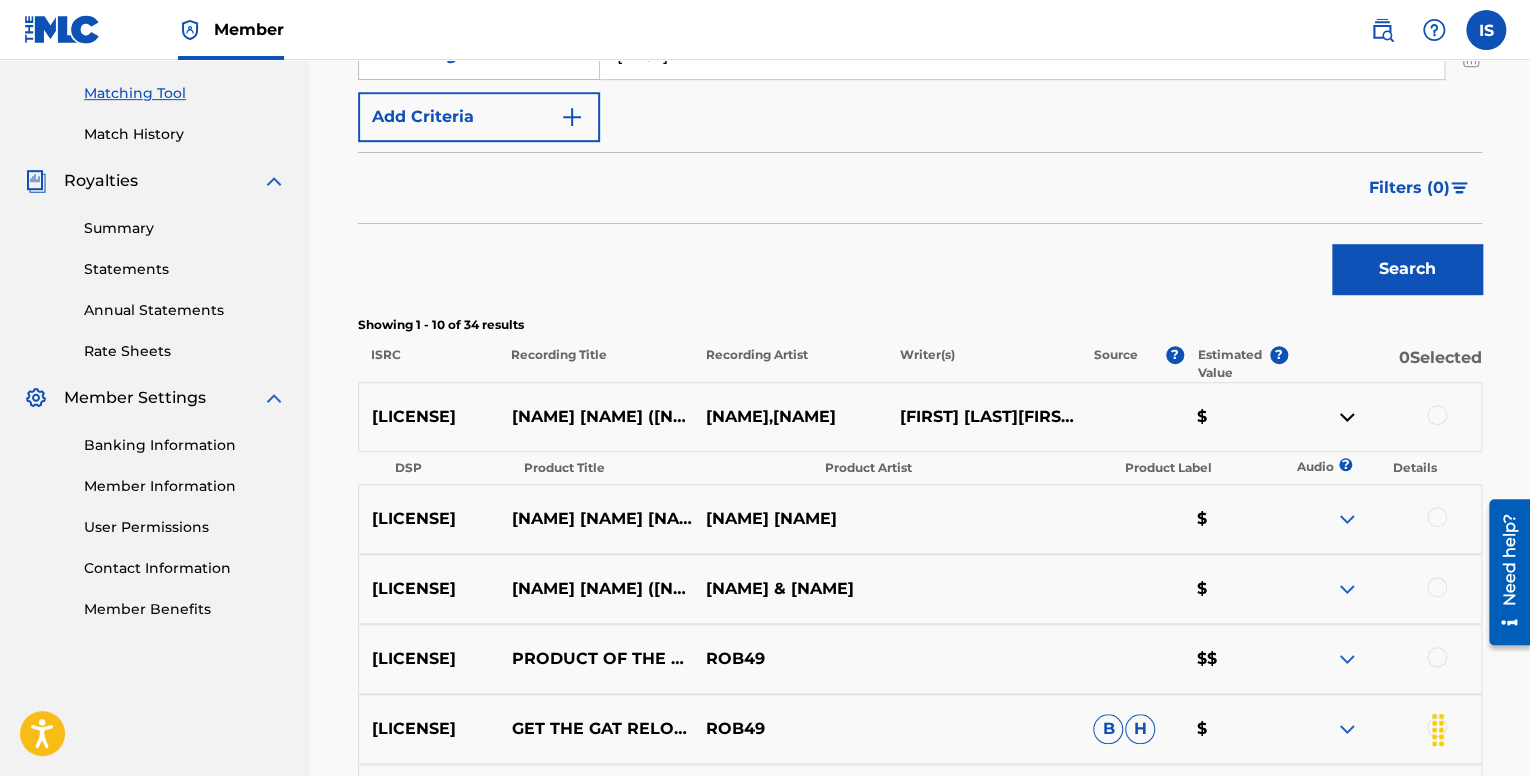 click at bounding box center (1347, 417) 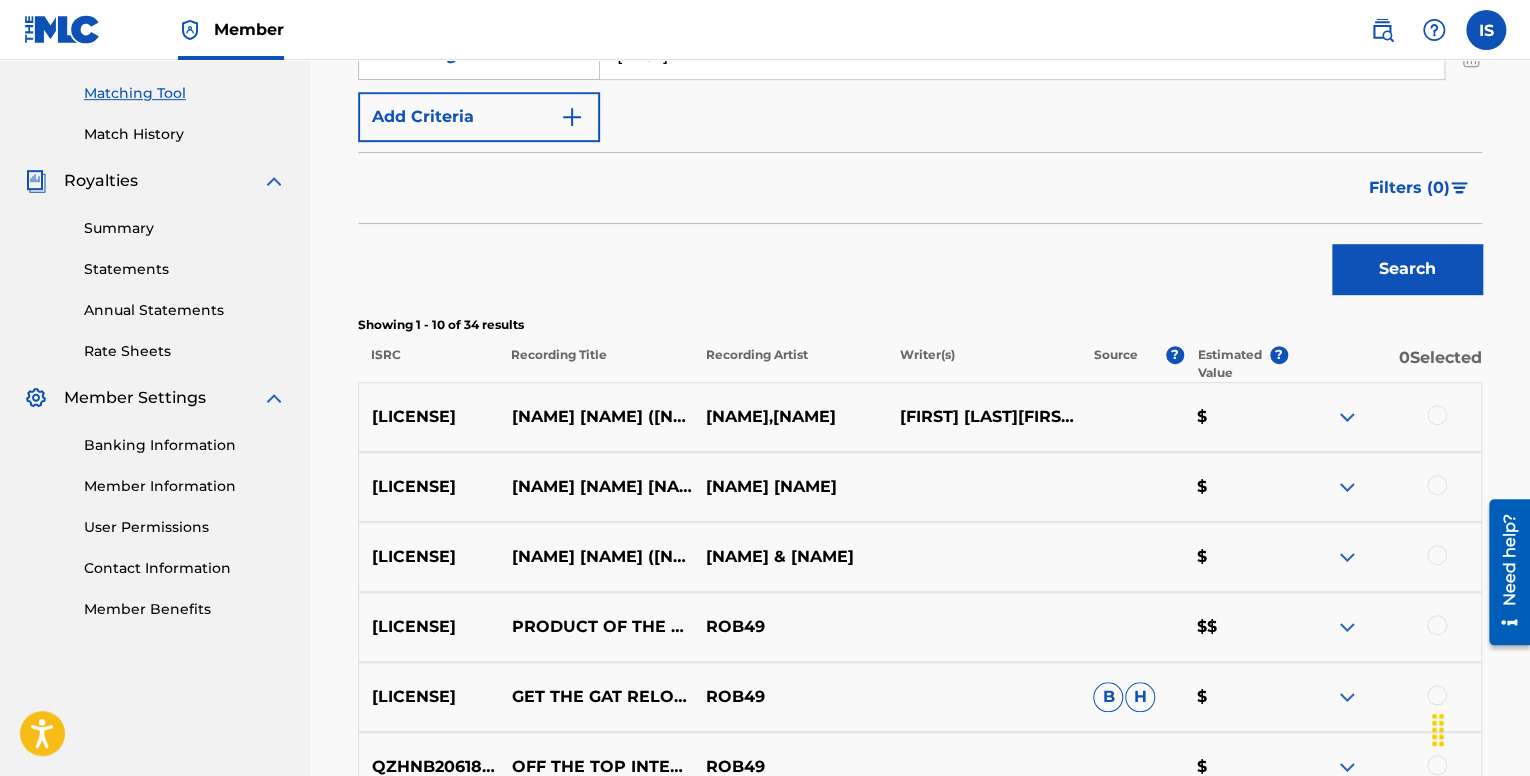 scroll, scrollTop: 600, scrollLeft: 0, axis: vertical 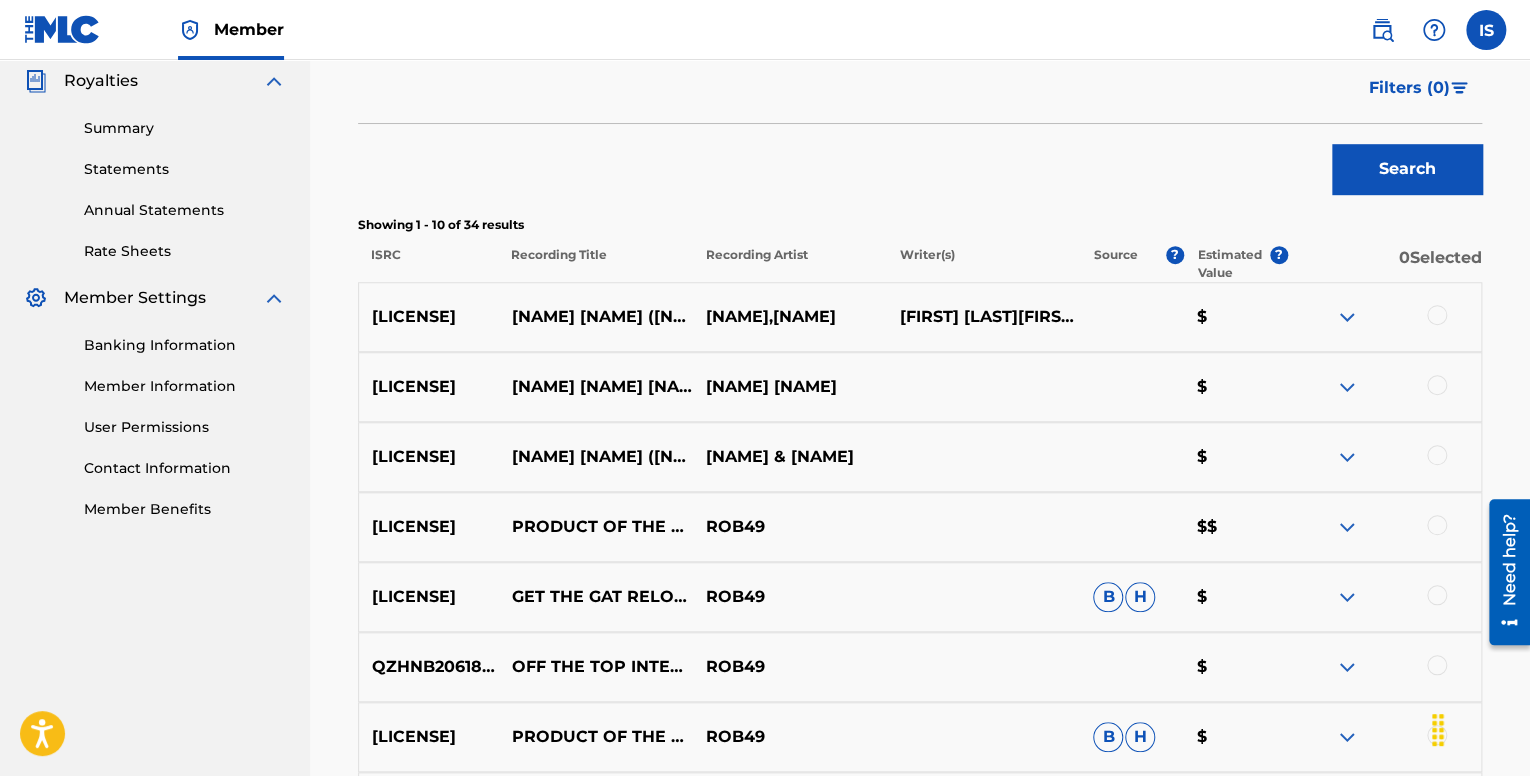 click at bounding box center [1437, 455] 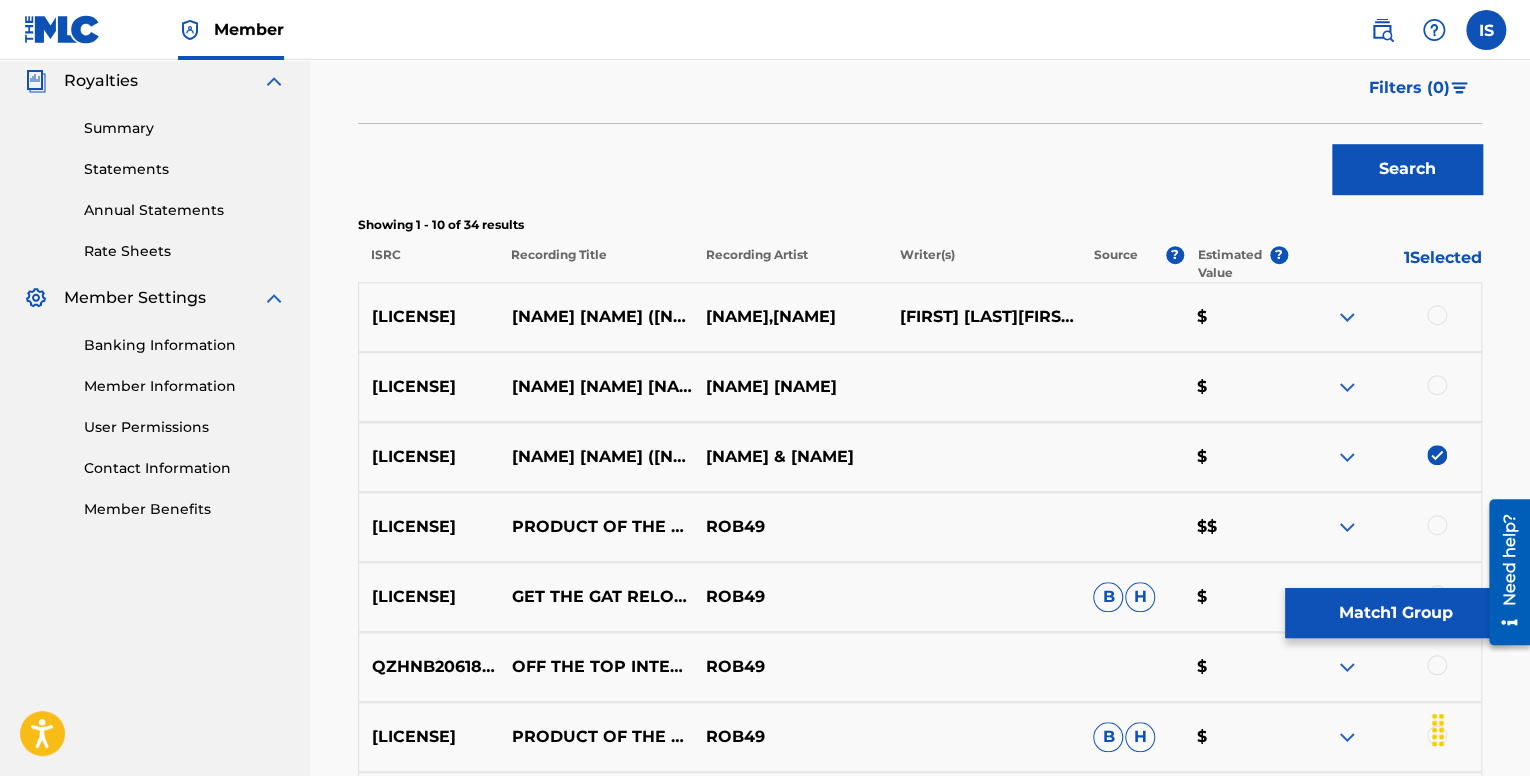 click at bounding box center [1437, 385] 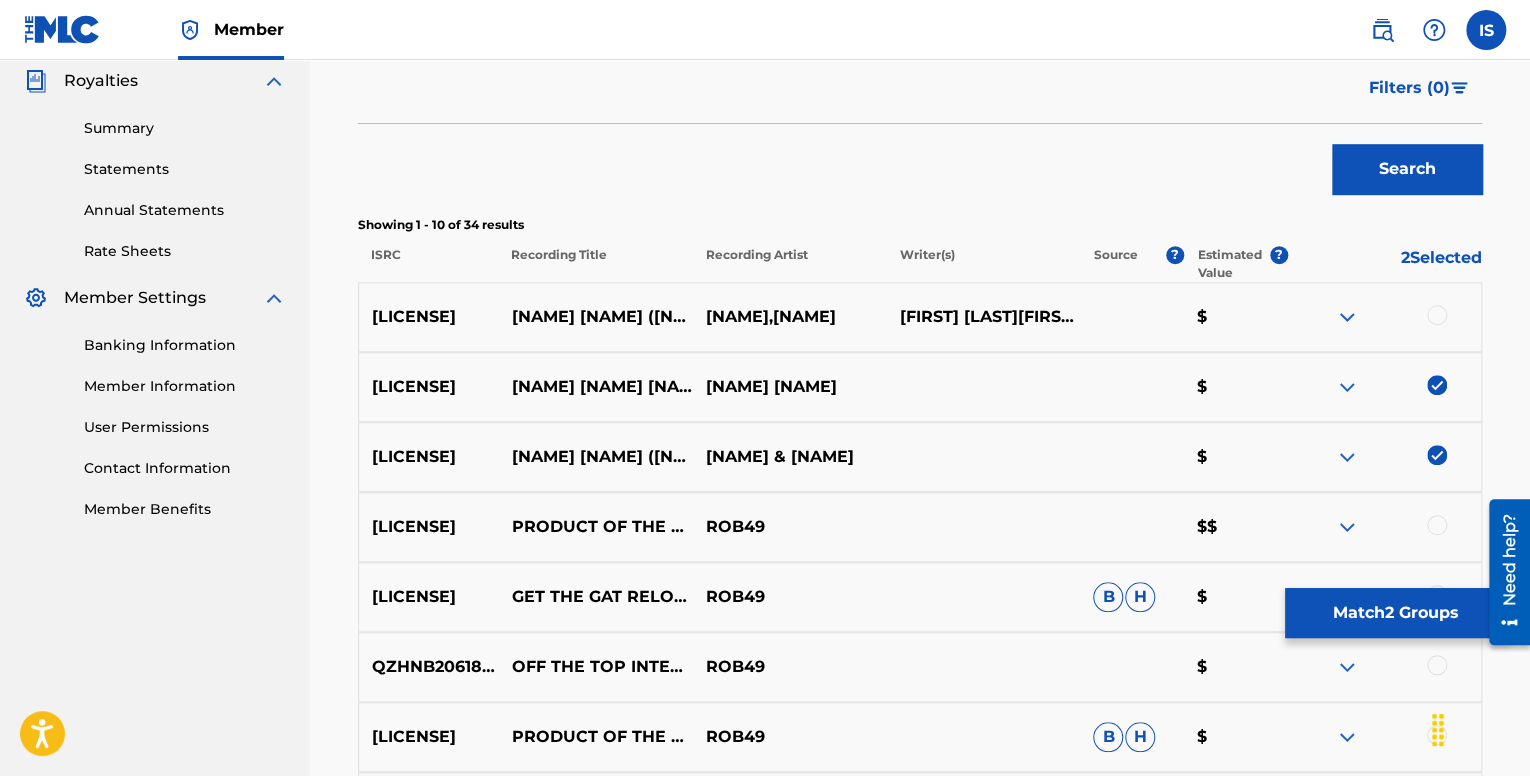 click at bounding box center (1384, 317) 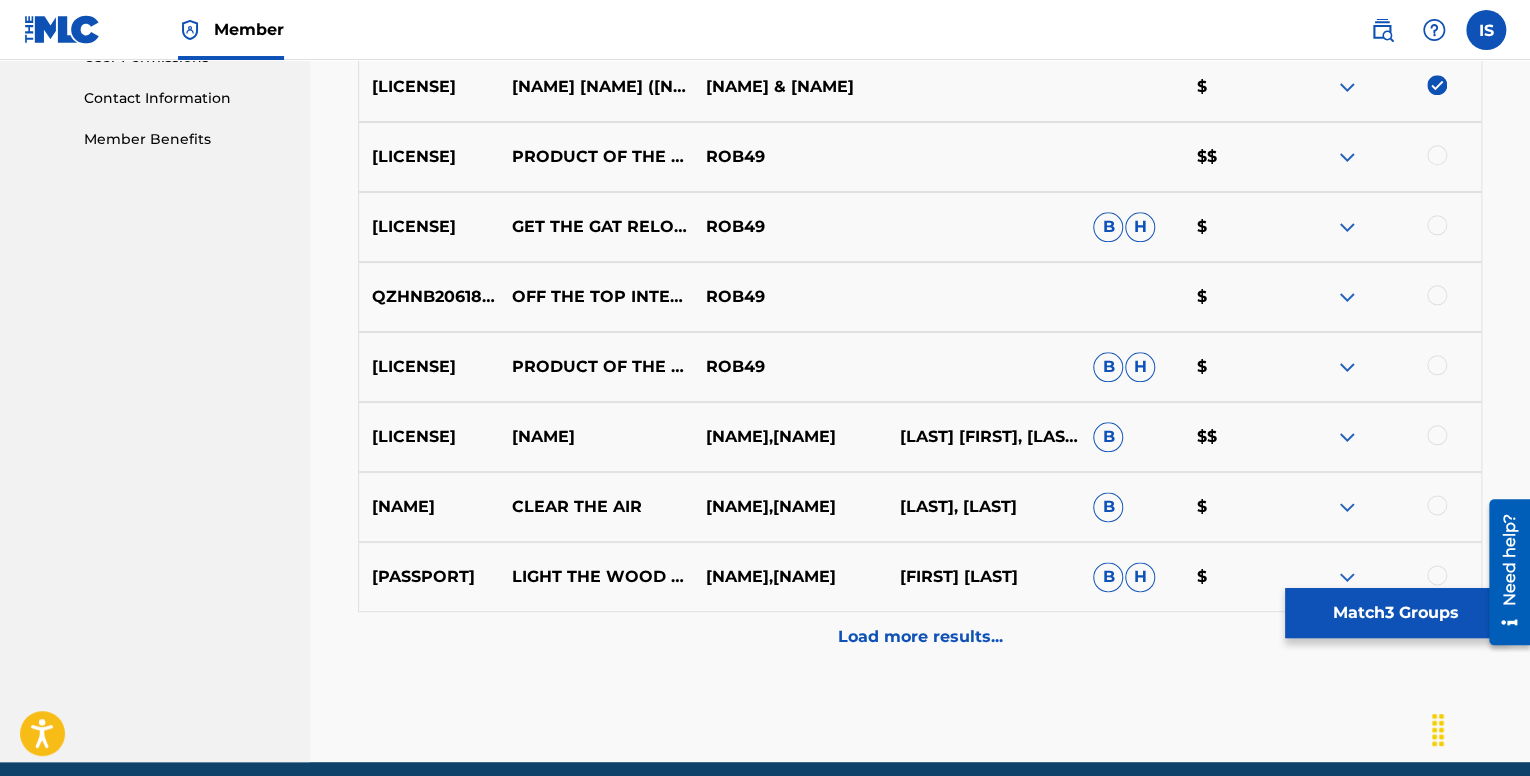 scroll, scrollTop: 1000, scrollLeft: 0, axis: vertical 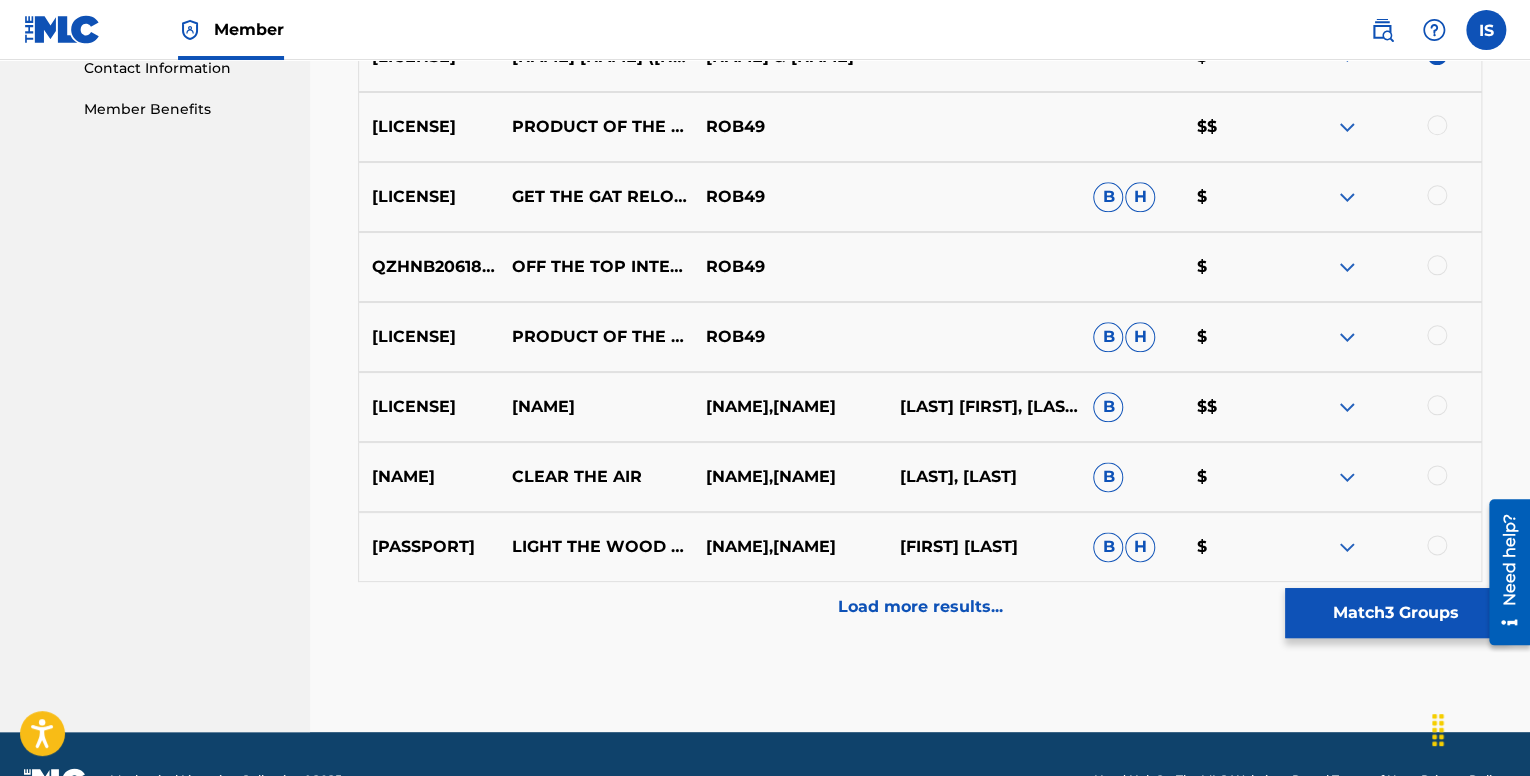 click on "Match  3 Groups" at bounding box center (1395, 613) 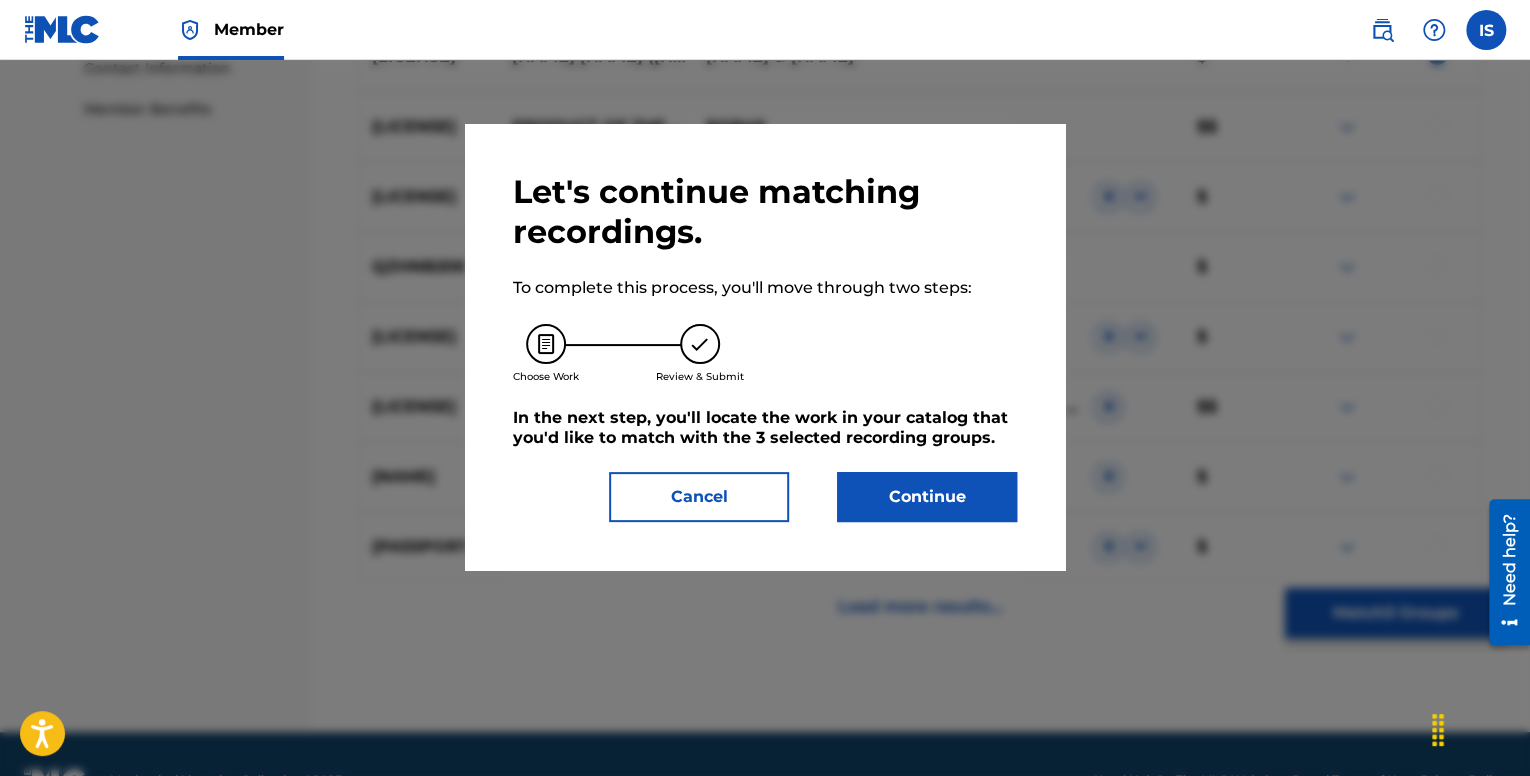 click on "Continue" at bounding box center (927, 497) 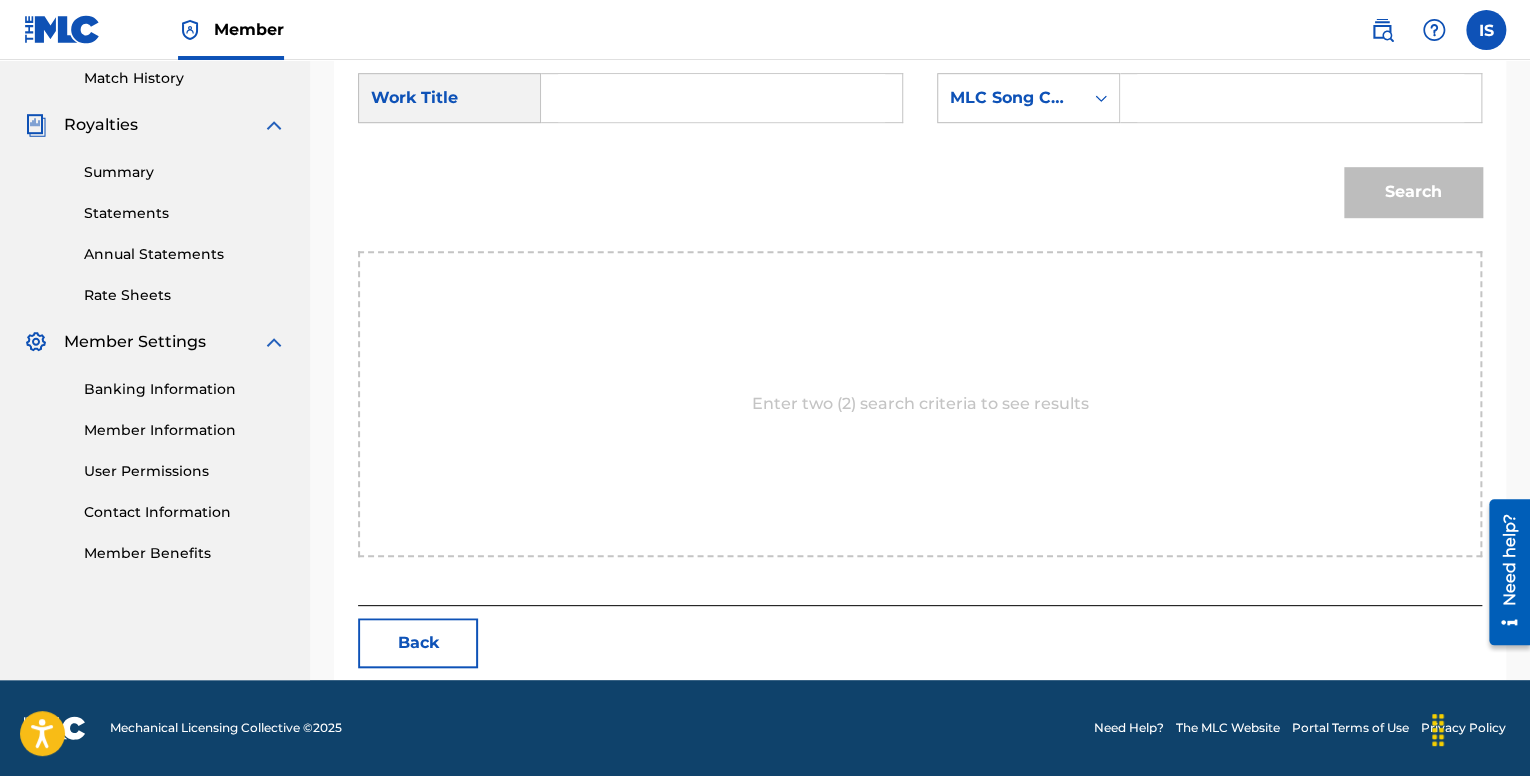 scroll, scrollTop: 256, scrollLeft: 0, axis: vertical 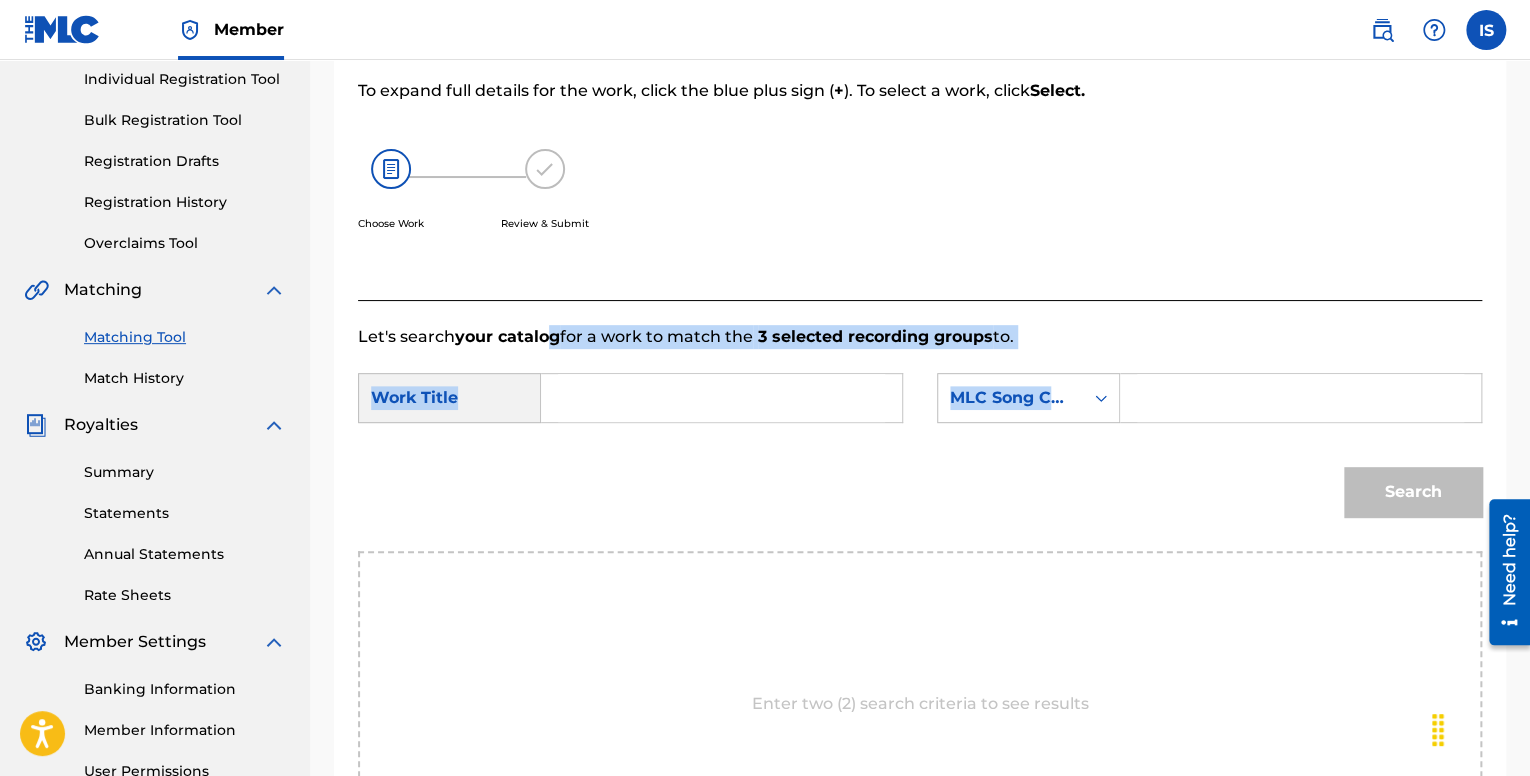drag, startPoint x: 876, startPoint y: 352, endPoint x: 1157, endPoint y: 357, distance: 281.0445 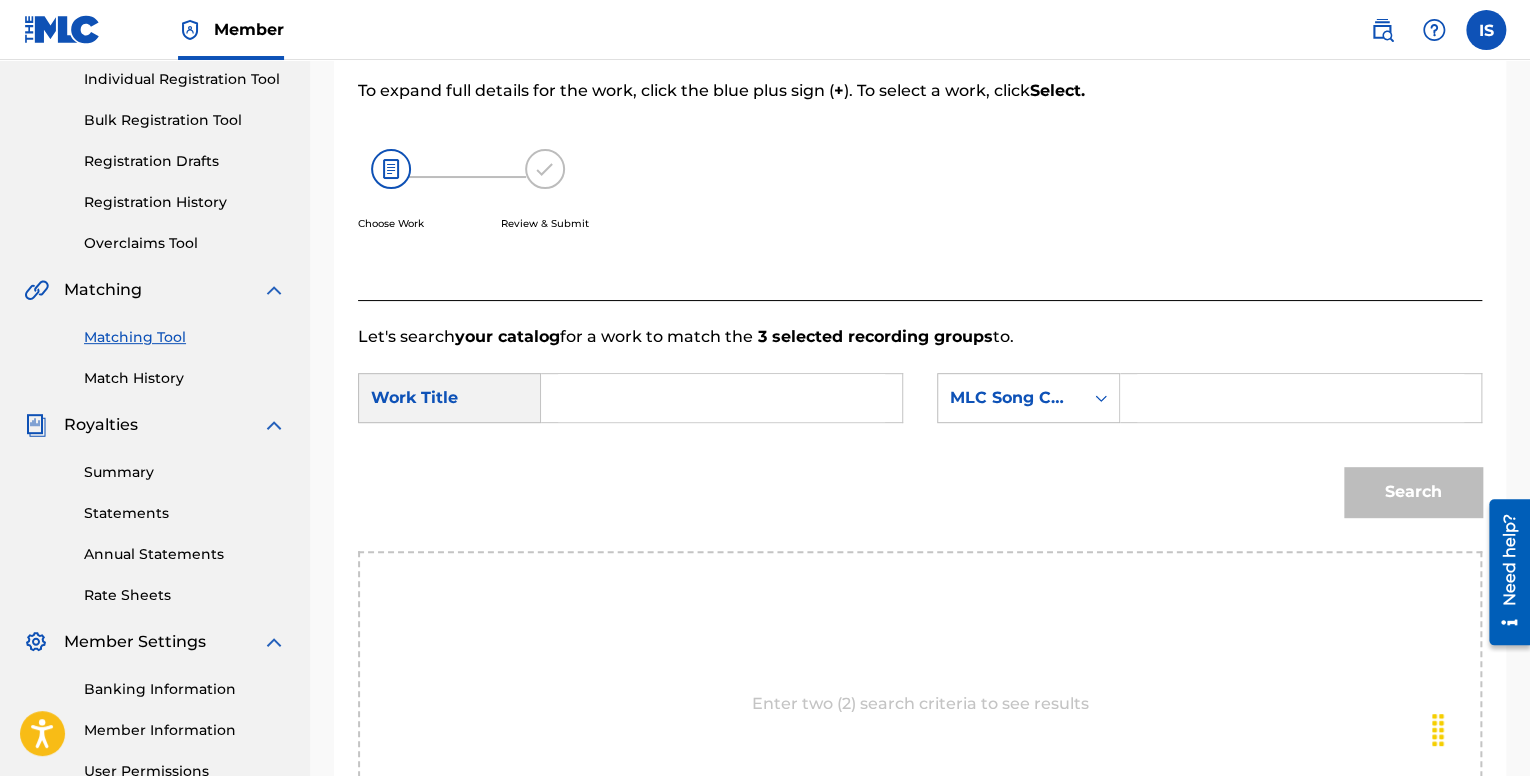 click on "SearchWithCriteria75fb76db-5398-45d1-a0eb-276561d63a74 Work Title SearchWithCriteria19be8207-d9e8-4a46-a19b-5648b91be3c2 MLC Song Code Search" at bounding box center [920, 450] 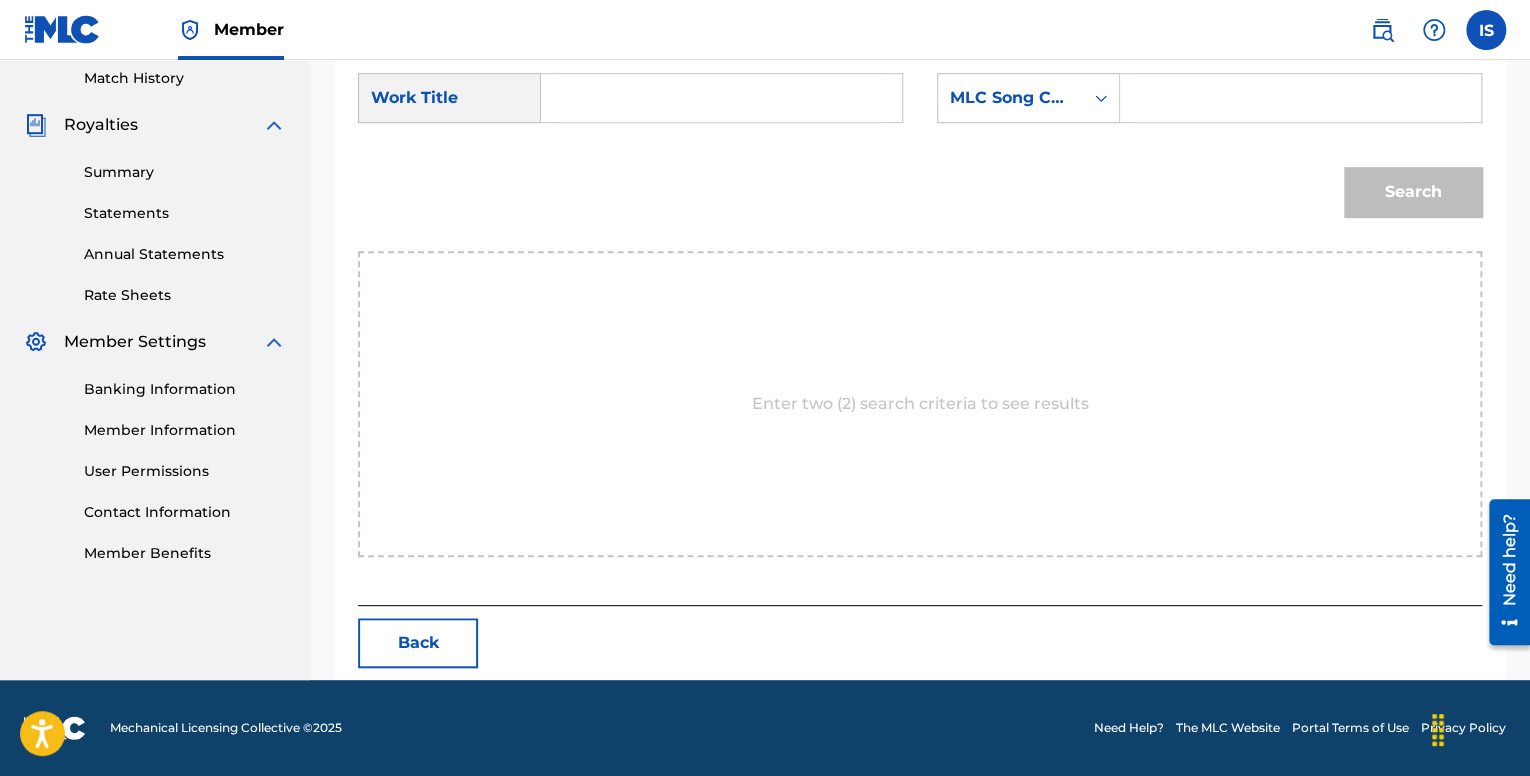 scroll, scrollTop: 0, scrollLeft: 0, axis: both 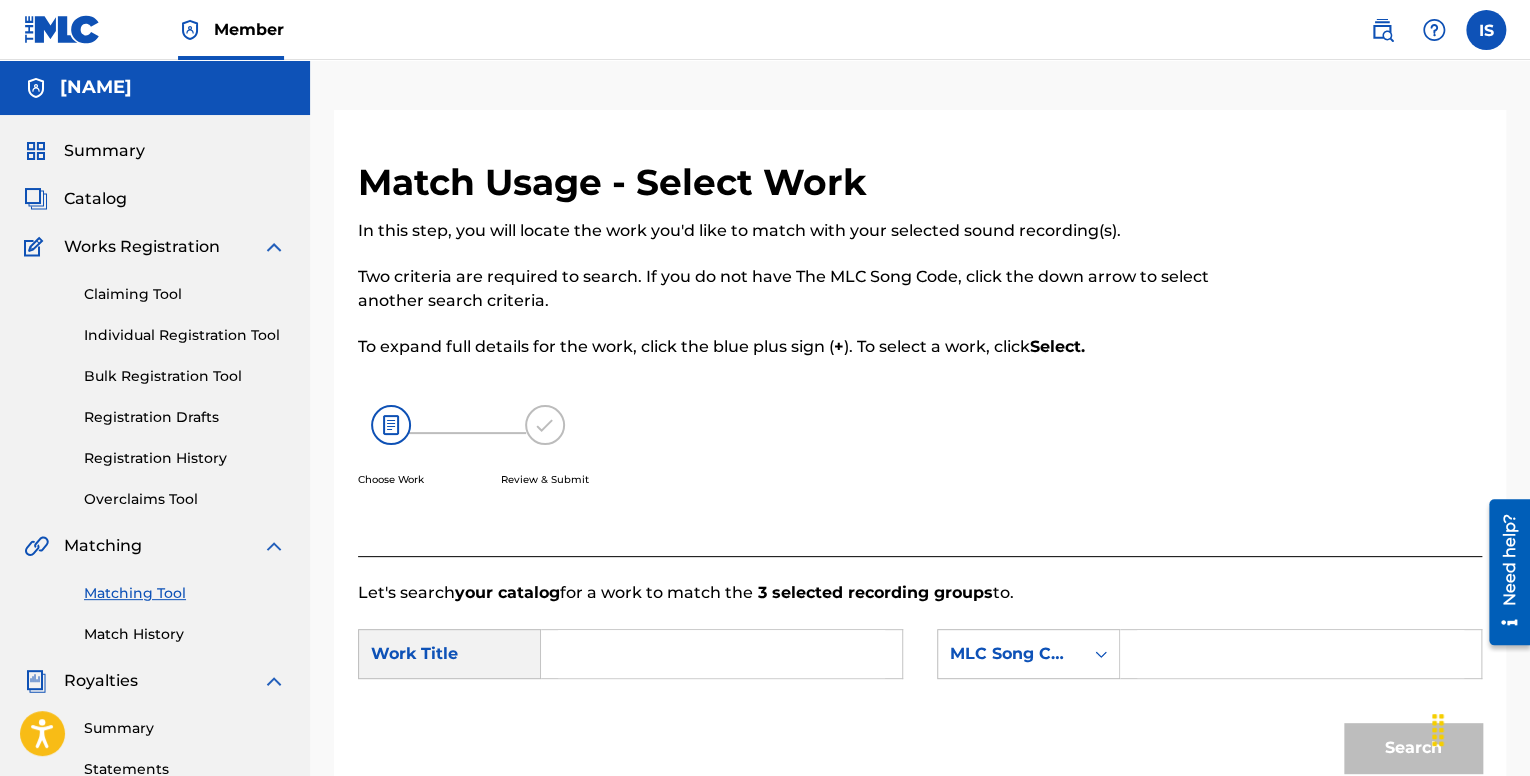 click on "Claiming Tool Individual Registration Tool Bulk Registration Tool Registration Drafts Registration History Overclaims Tool" at bounding box center (155, 384) 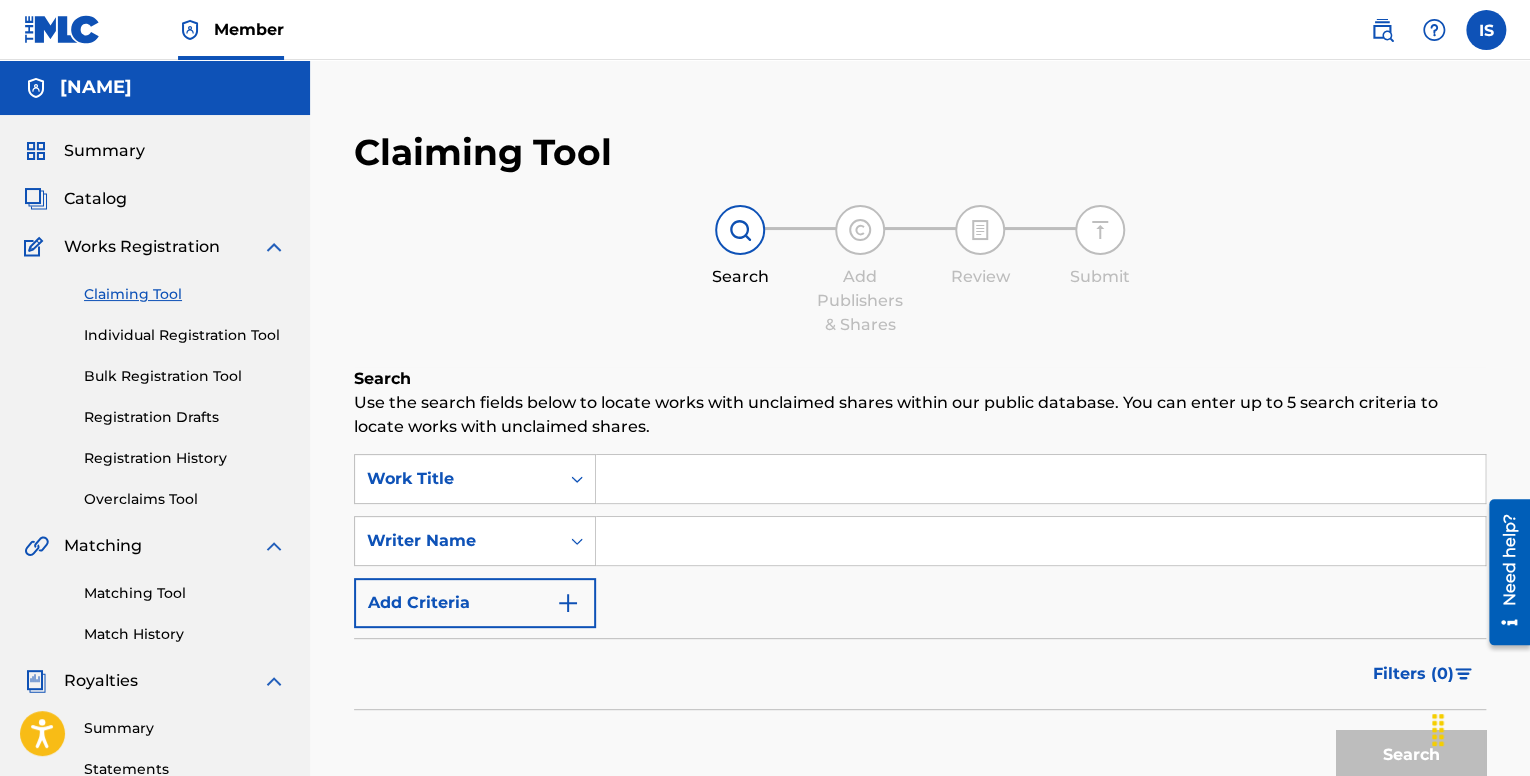 click on "Claiming Tool Individual Registration Tool Bulk Registration Tool Registration Drafts Registration History Overclaims Tool" at bounding box center (155, 384) 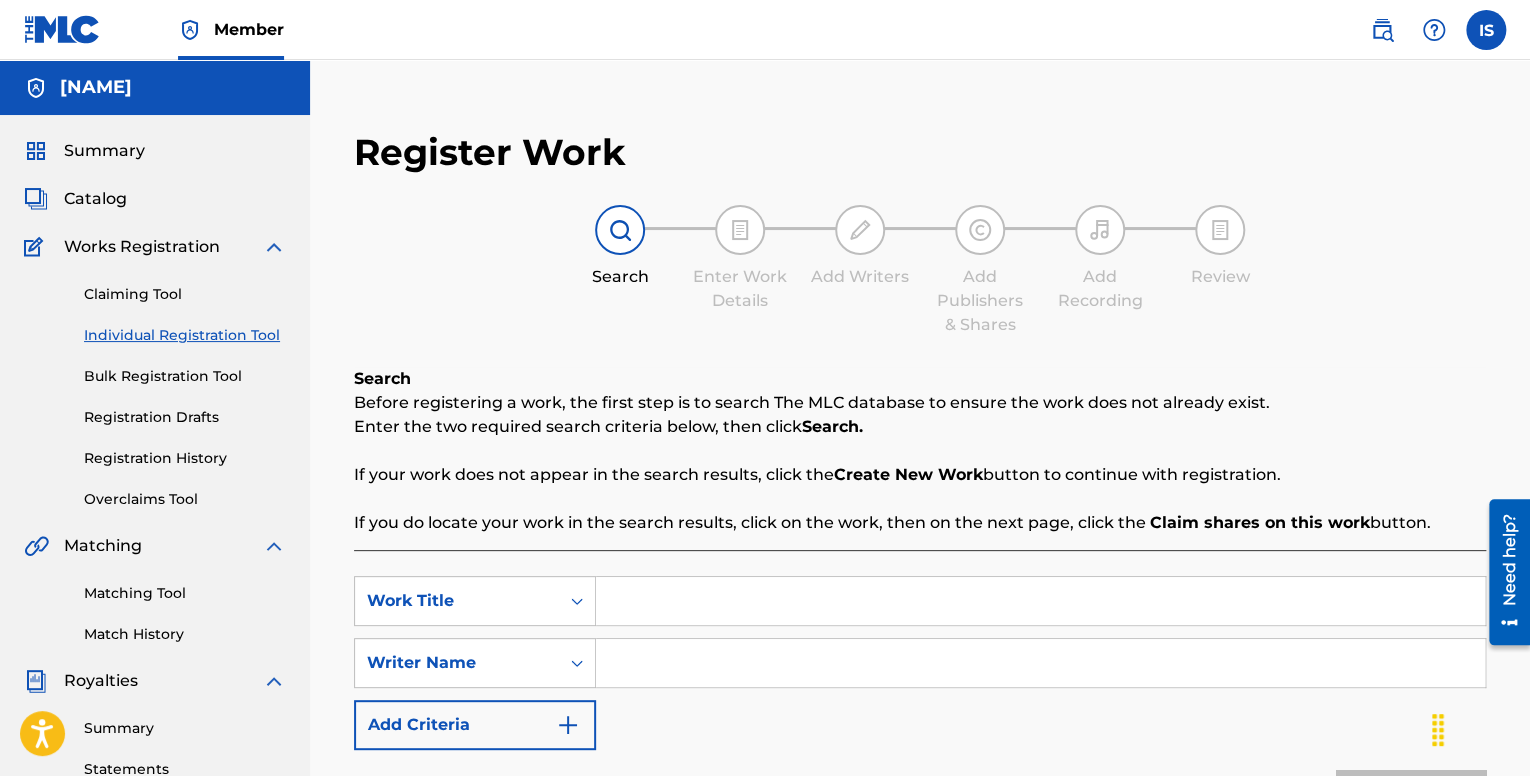 click on "Summary" at bounding box center (104, 151) 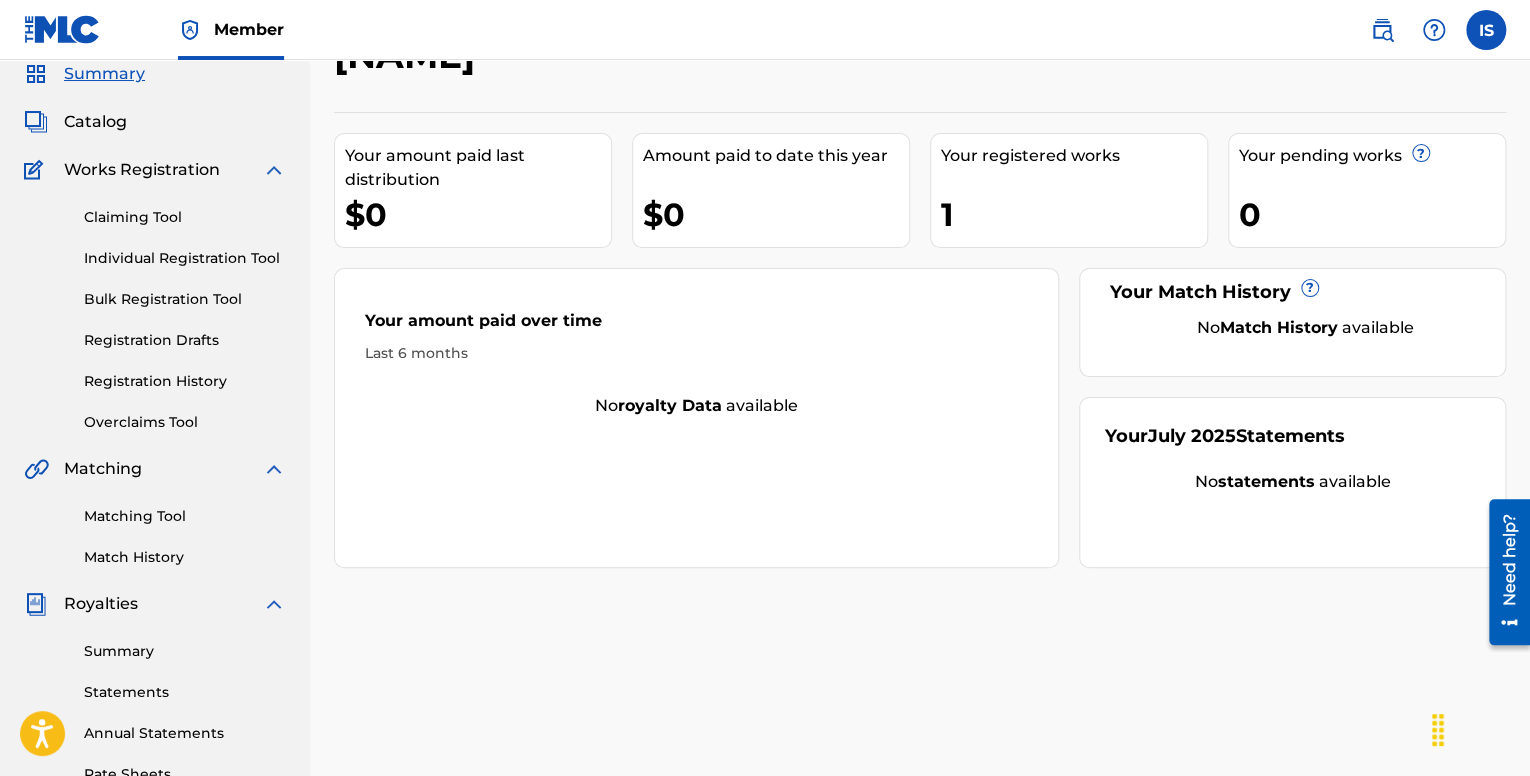 scroll, scrollTop: 0, scrollLeft: 0, axis: both 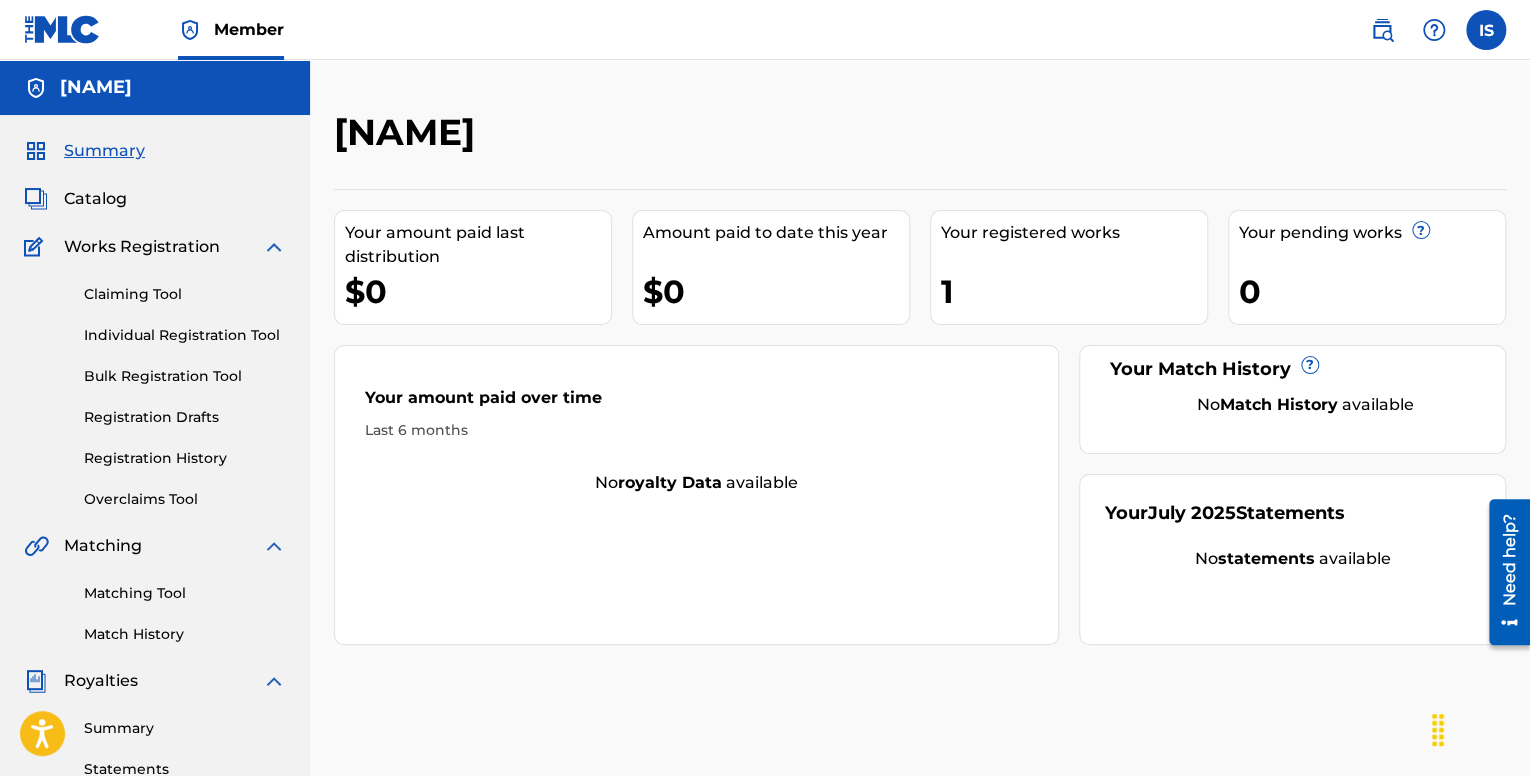 click on "Summary Catalog Works Registration Claiming Tool Individual Registration Tool Bulk Registration Tool Registration Drafts Registration History Overclaims Tool Matching Matching Tool Match History Royalties Summary Statements Annual Statements Rate Sheets Member Settings Banking Information Member Information User Permissions Contact Information Member Benefits" at bounding box center (155, 629) 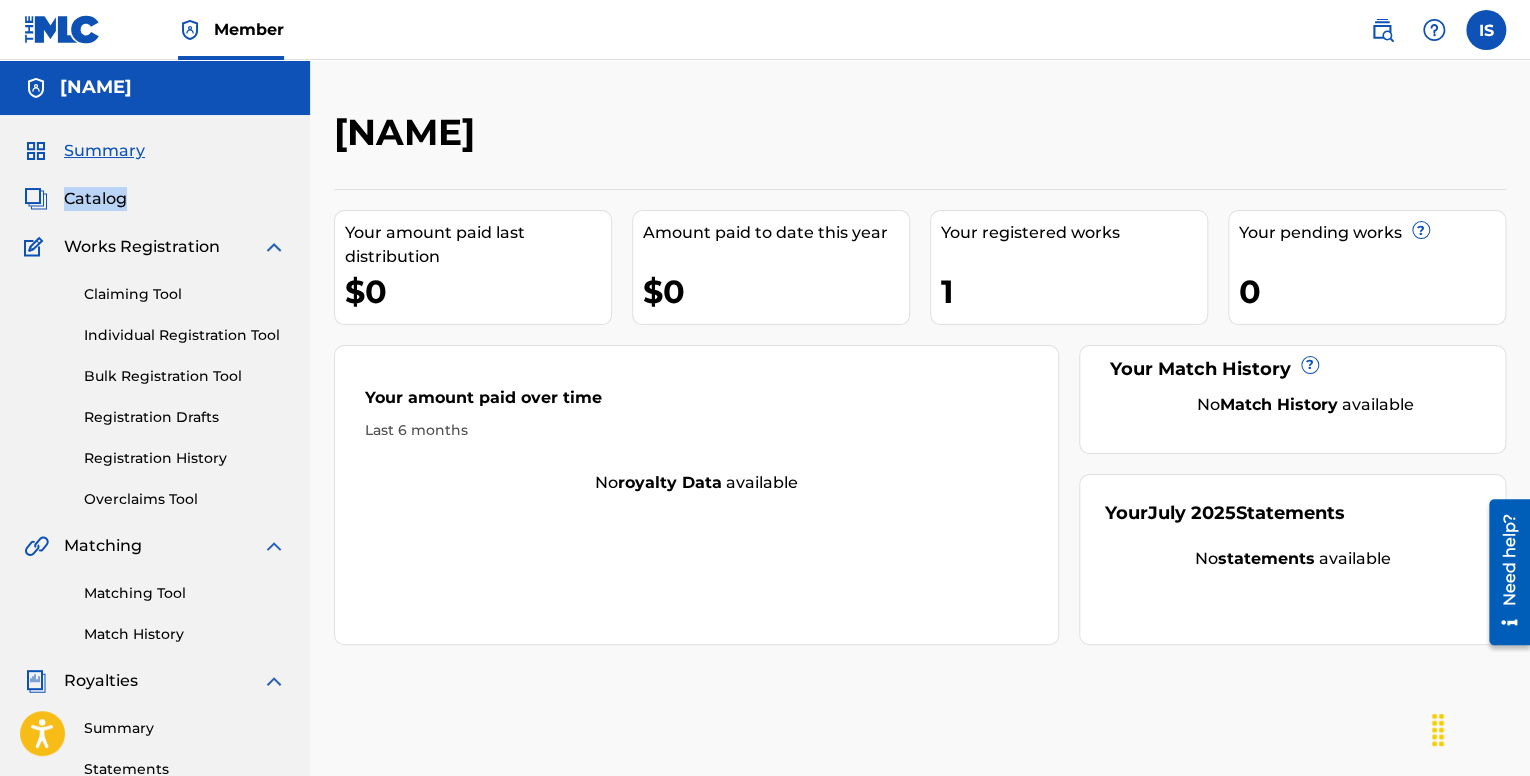 click on "Summary Catalog Works Registration Claiming Tool Individual Registration Tool Bulk Registration Tool Registration Drafts Registration History Overclaims Tool Matching Matching Tool Match History Royalties Summary Statements Annual Statements Rate Sheets Member Settings Banking Information Member Information User Permissions Contact Information Member Benefits" at bounding box center [155, 629] 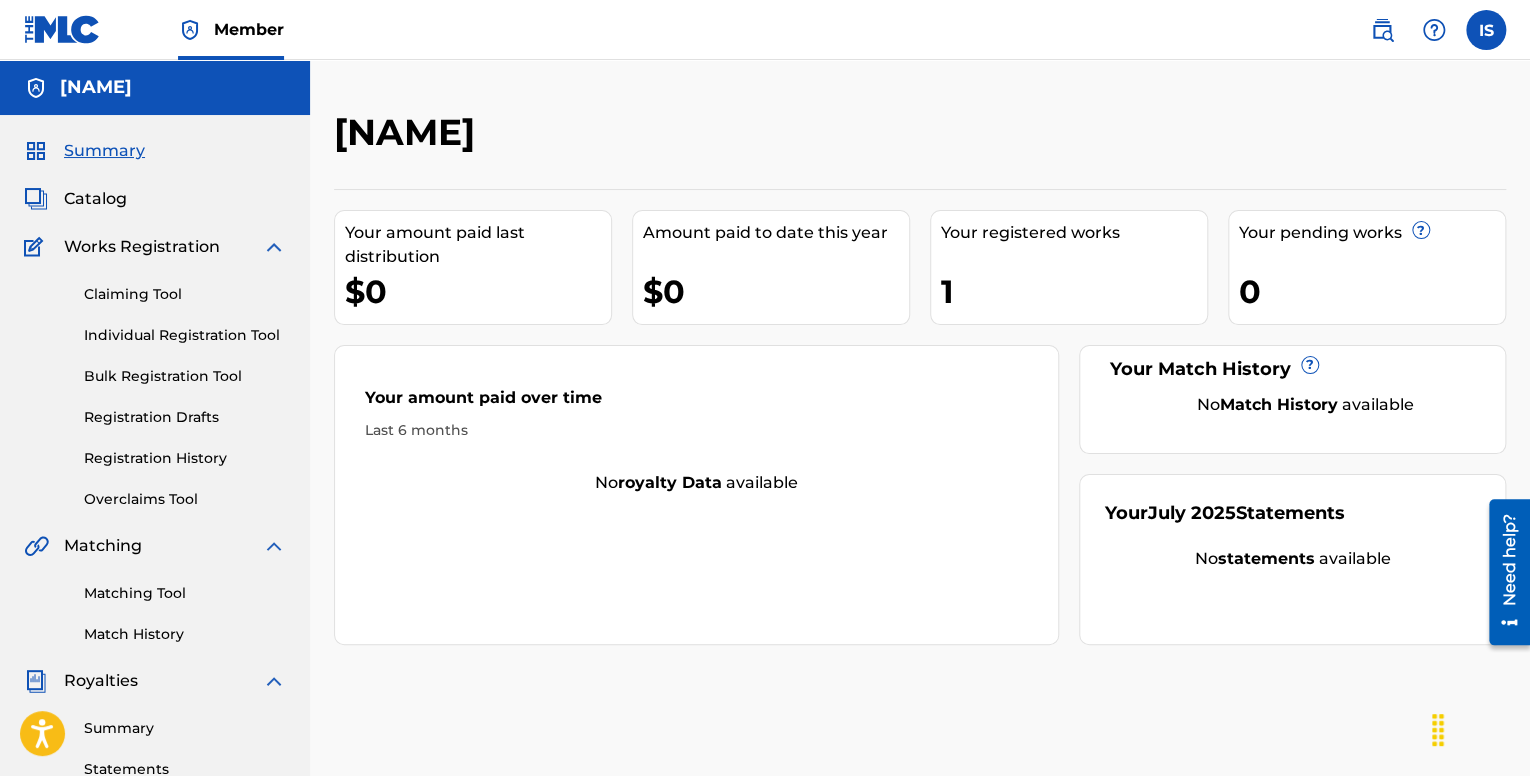 click on "Catalog" at bounding box center (95, 199) 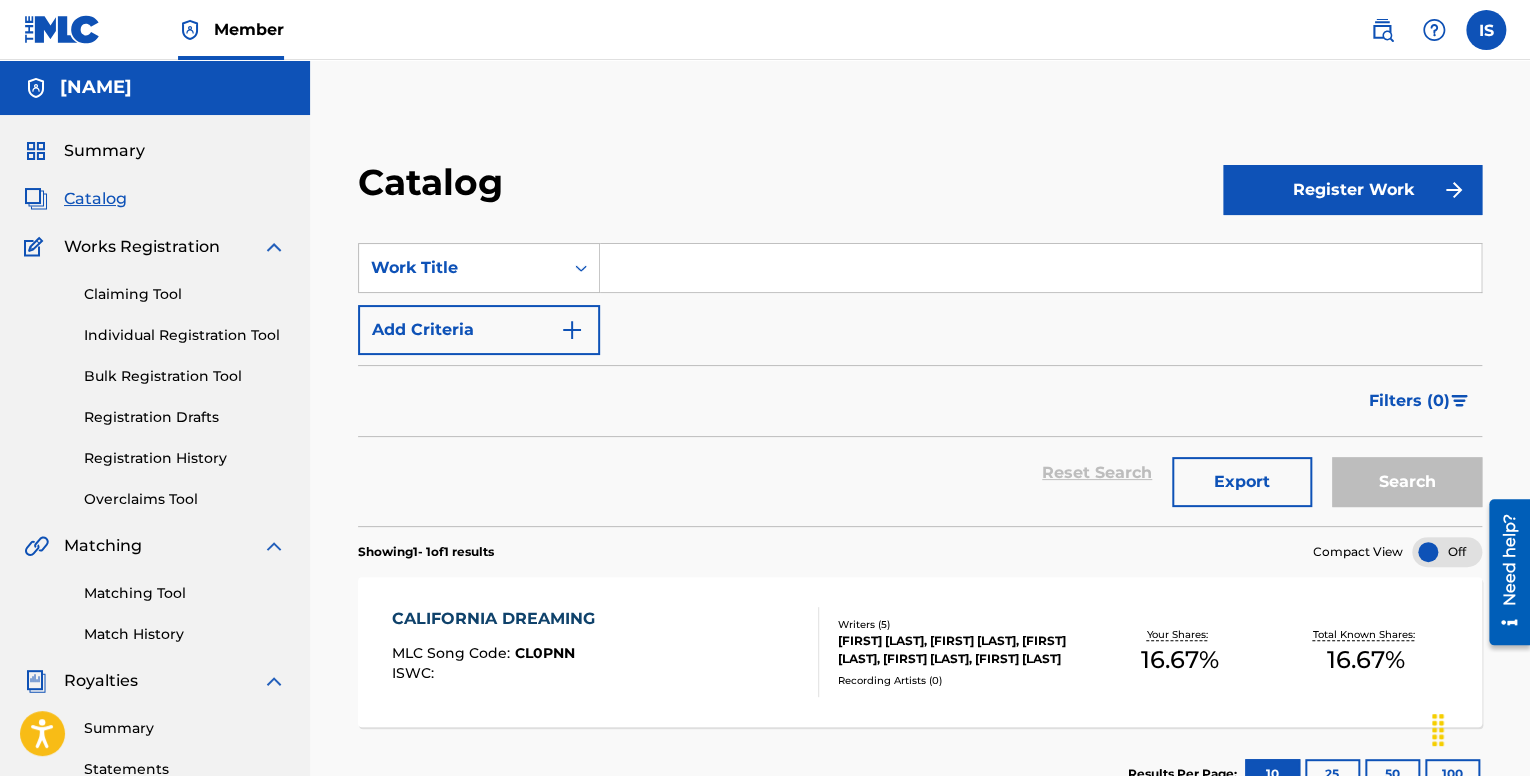 scroll, scrollTop: 100, scrollLeft: 0, axis: vertical 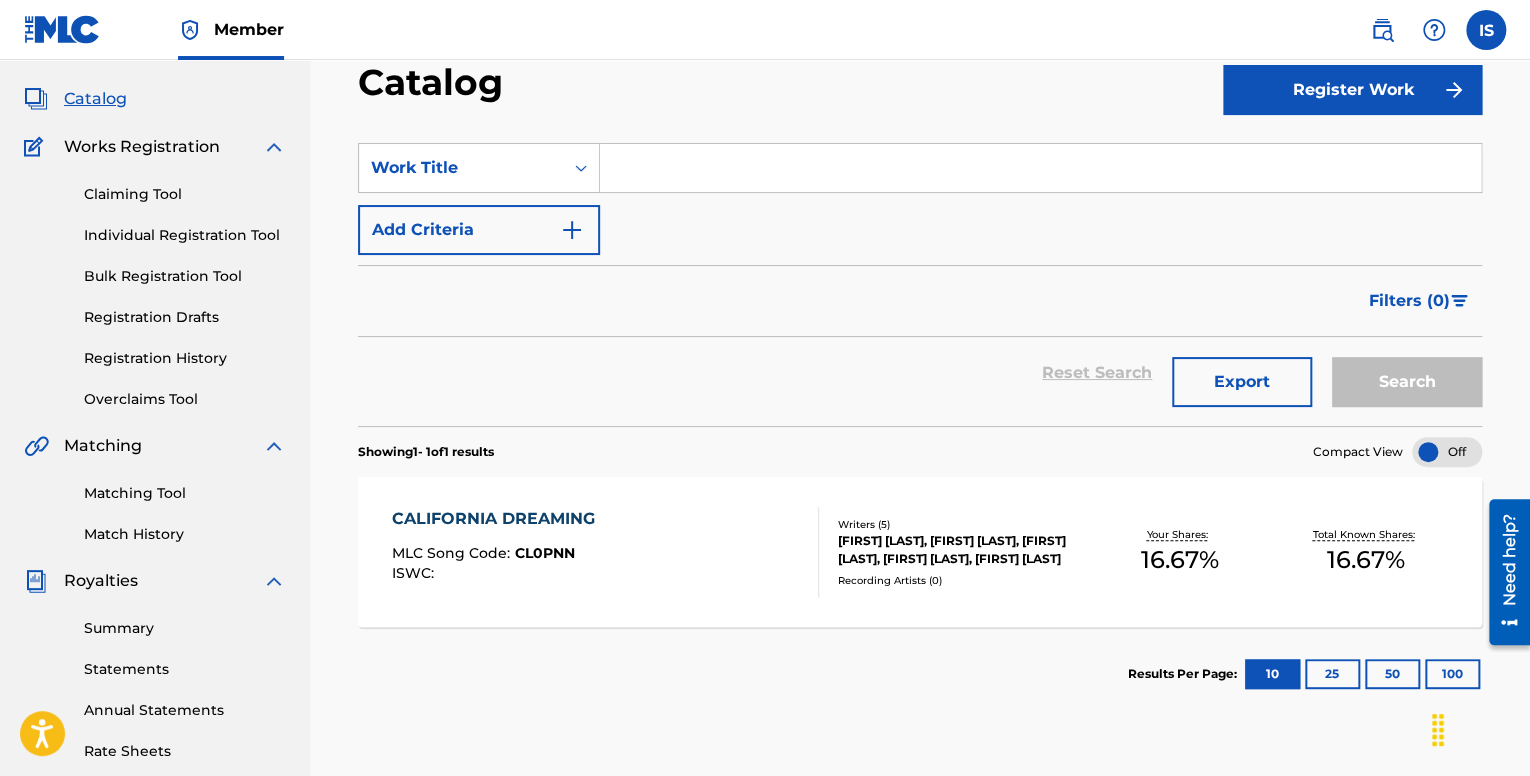 click on "MLC Song Code :" at bounding box center (453, 553) 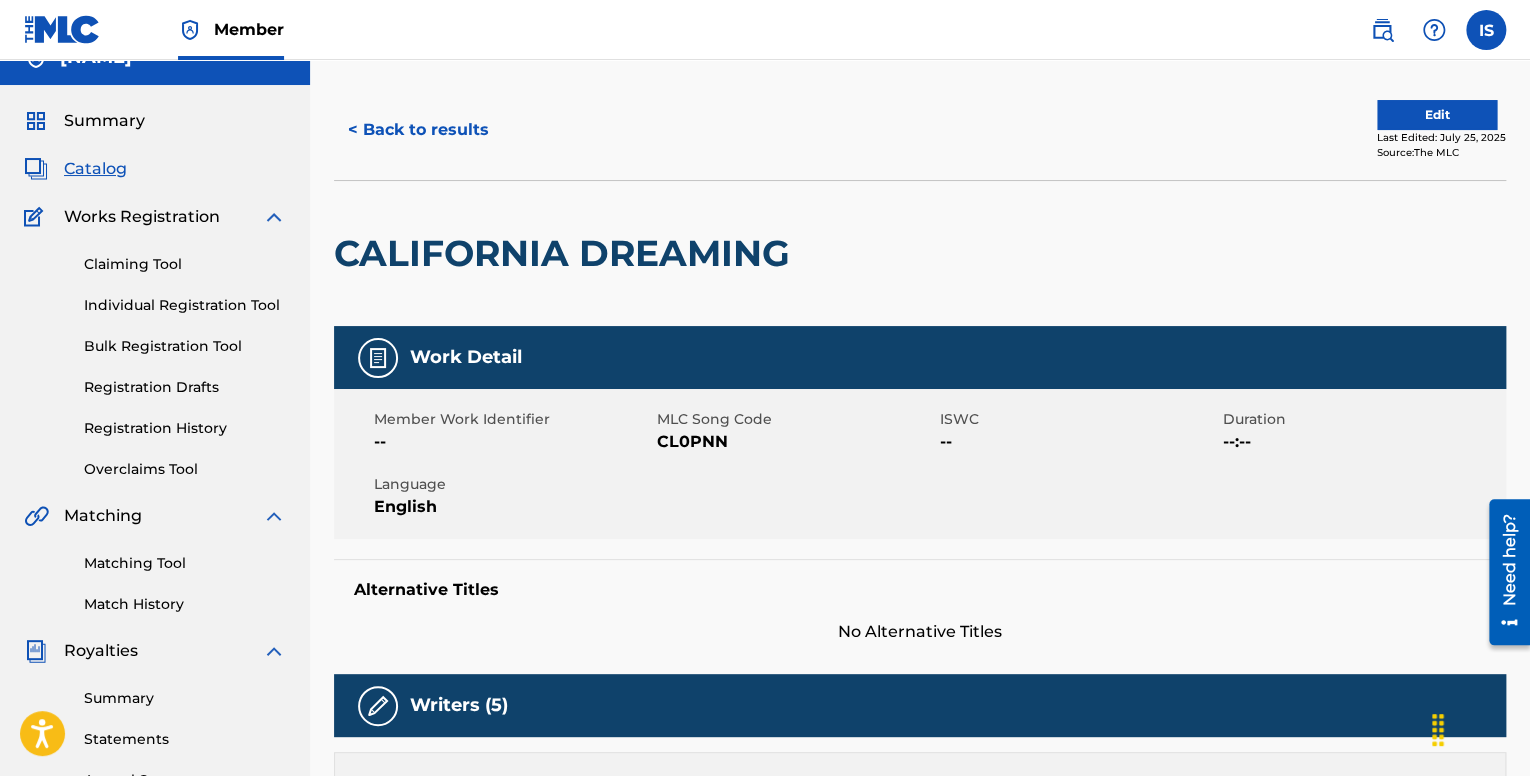 scroll, scrollTop: 0, scrollLeft: 0, axis: both 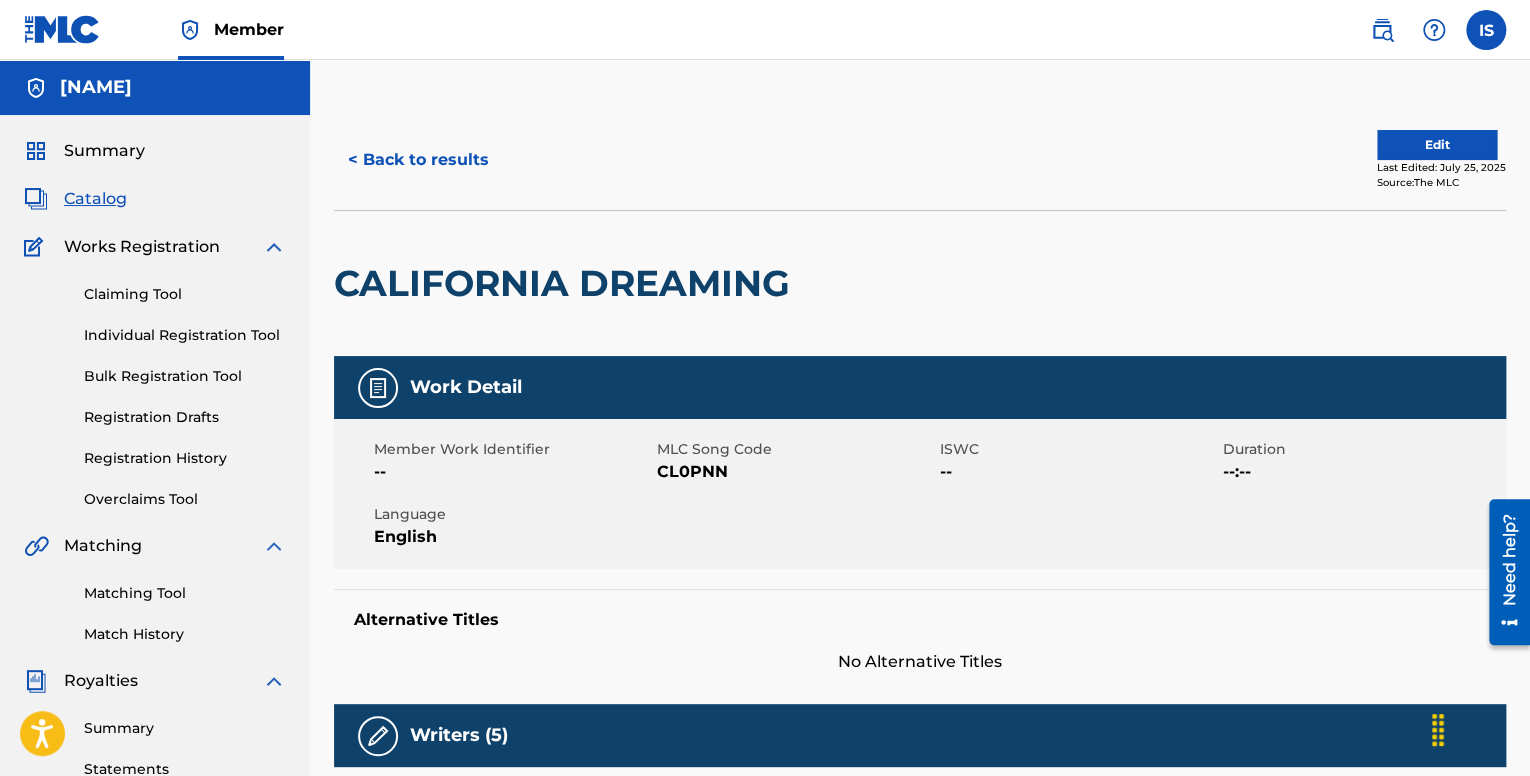 click on "< Back to results" at bounding box center [418, 160] 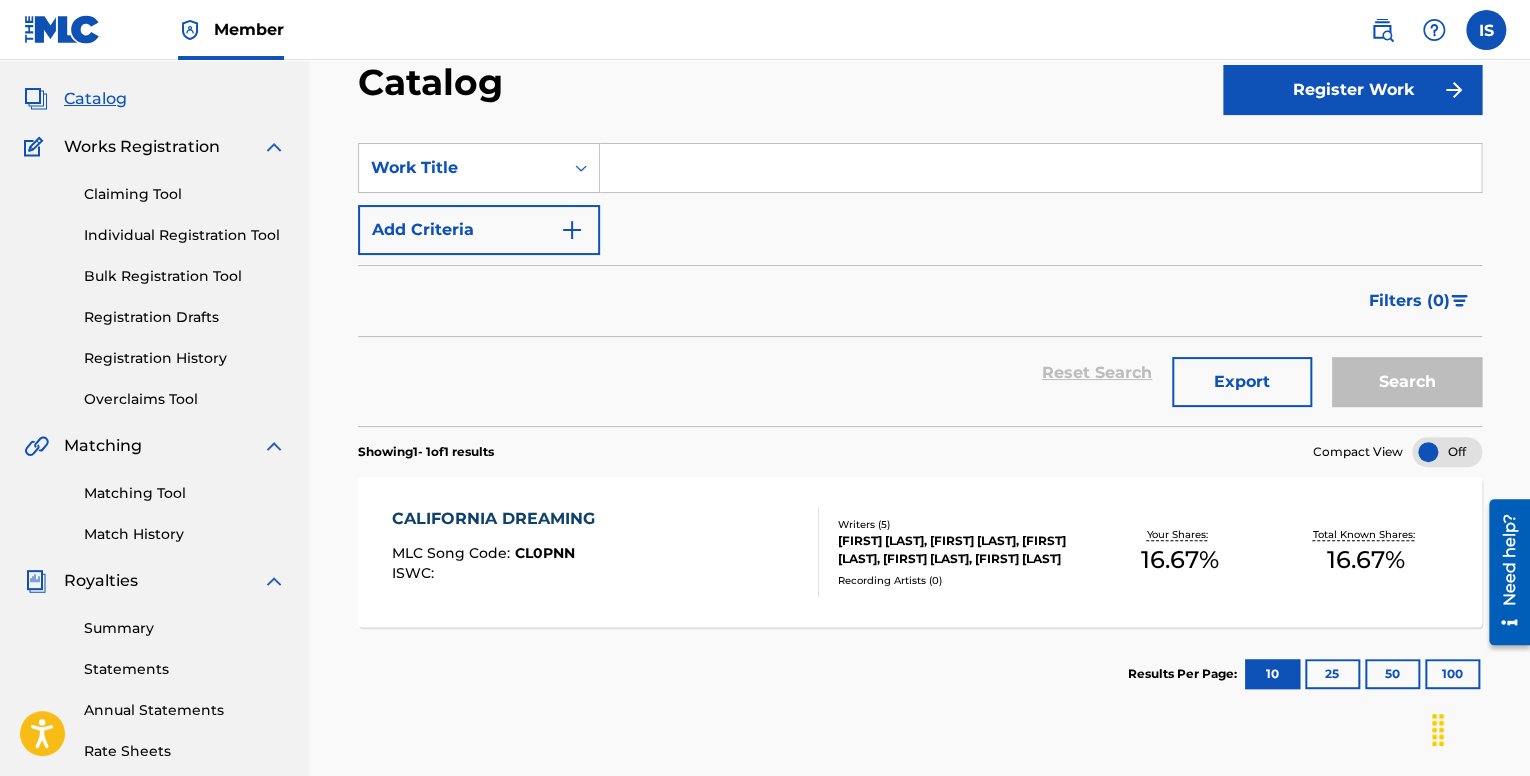 scroll, scrollTop: 0, scrollLeft: 0, axis: both 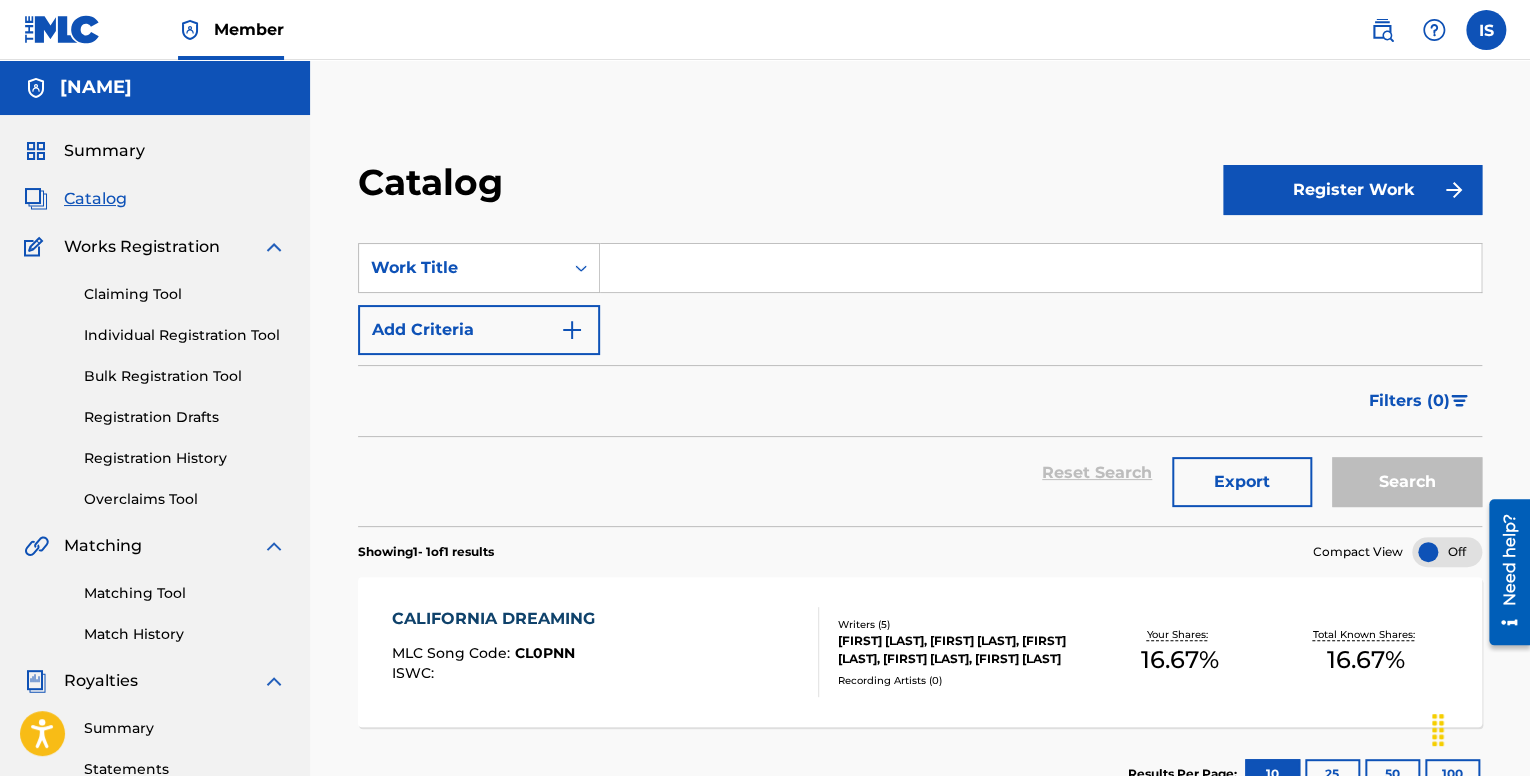 click on "Registration History" at bounding box center [185, 458] 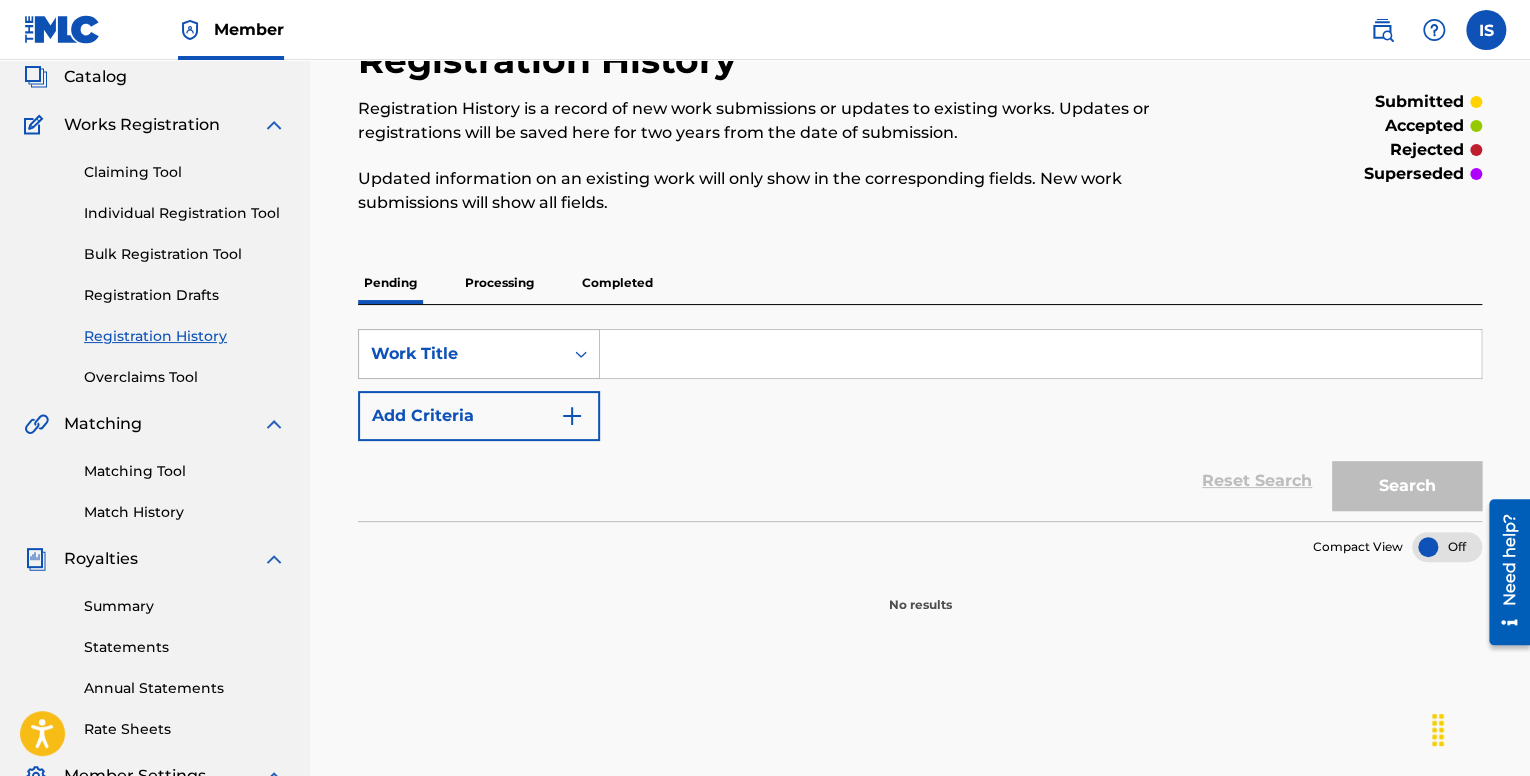 scroll, scrollTop: 200, scrollLeft: 0, axis: vertical 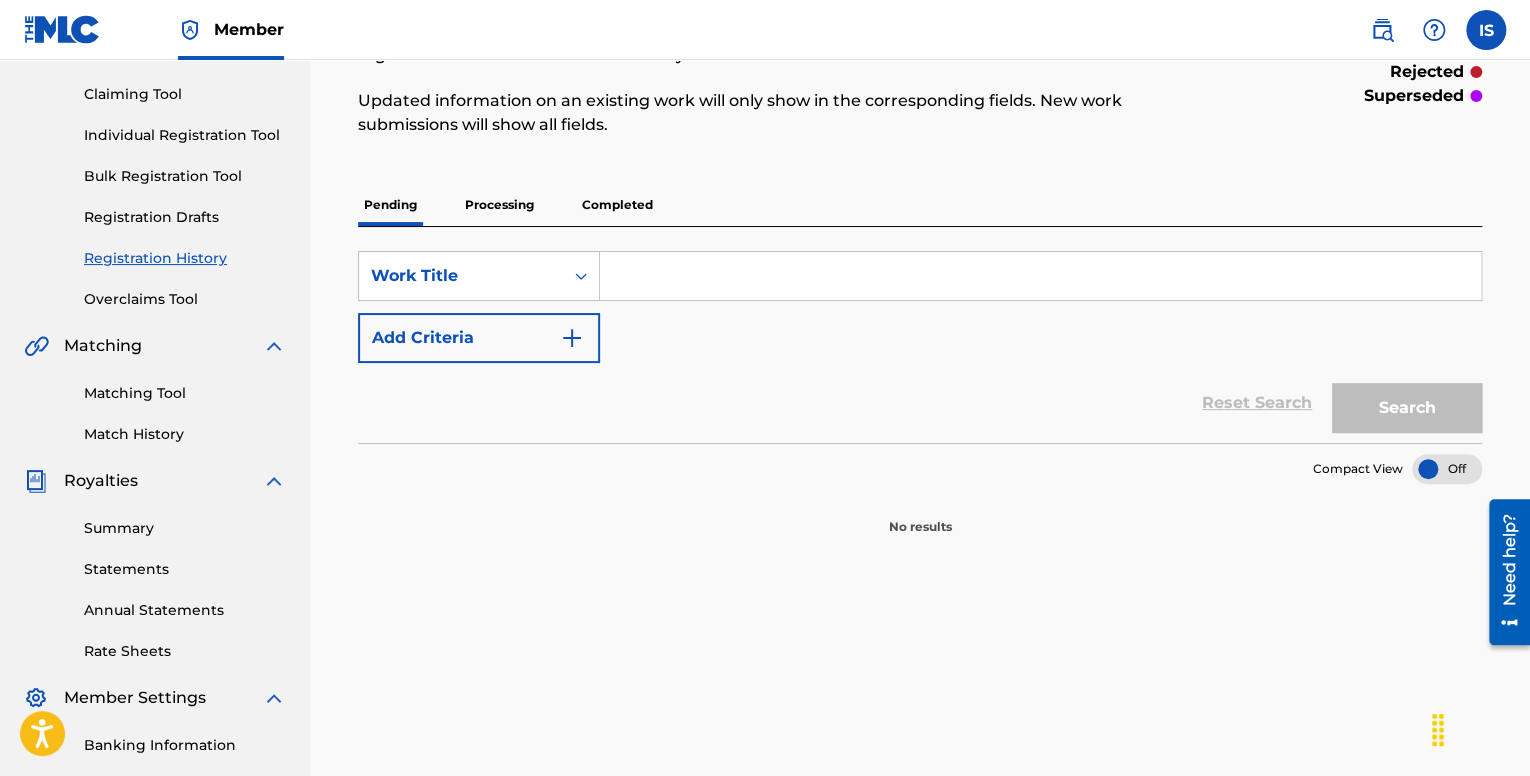 click on "Pending Processing Completed" at bounding box center [920, 205] 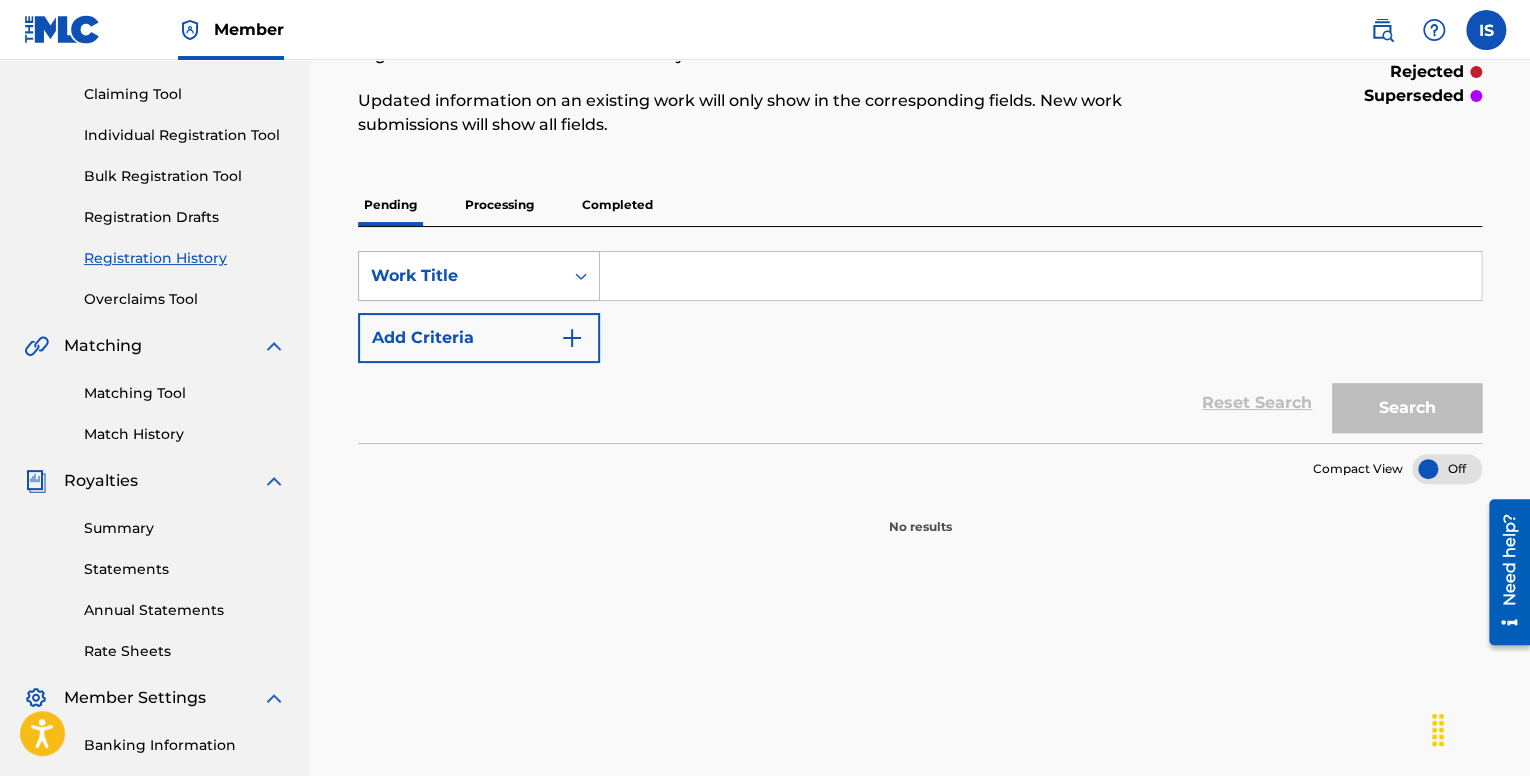 click on "Work Title" at bounding box center (461, 276) 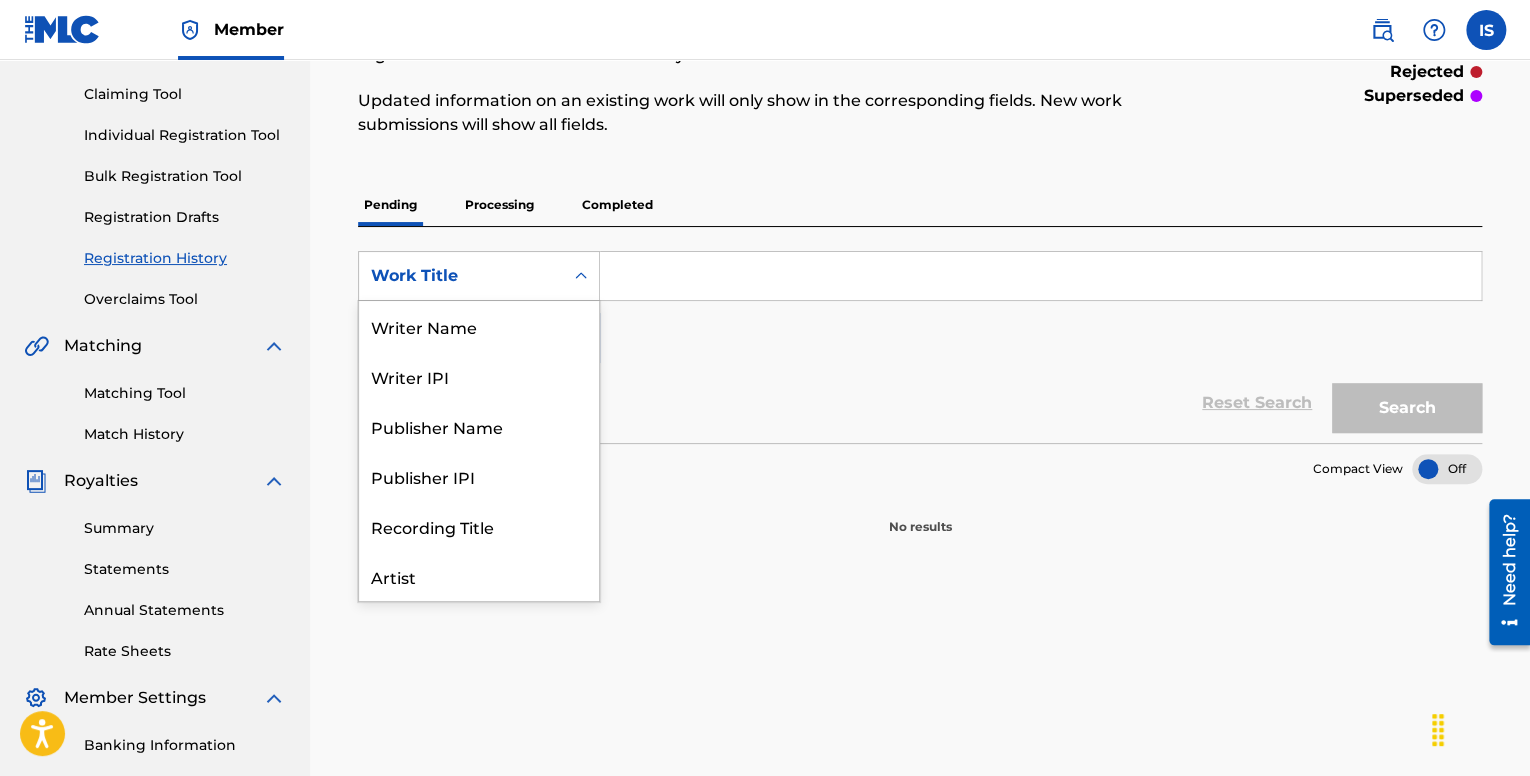 scroll, scrollTop: 100, scrollLeft: 0, axis: vertical 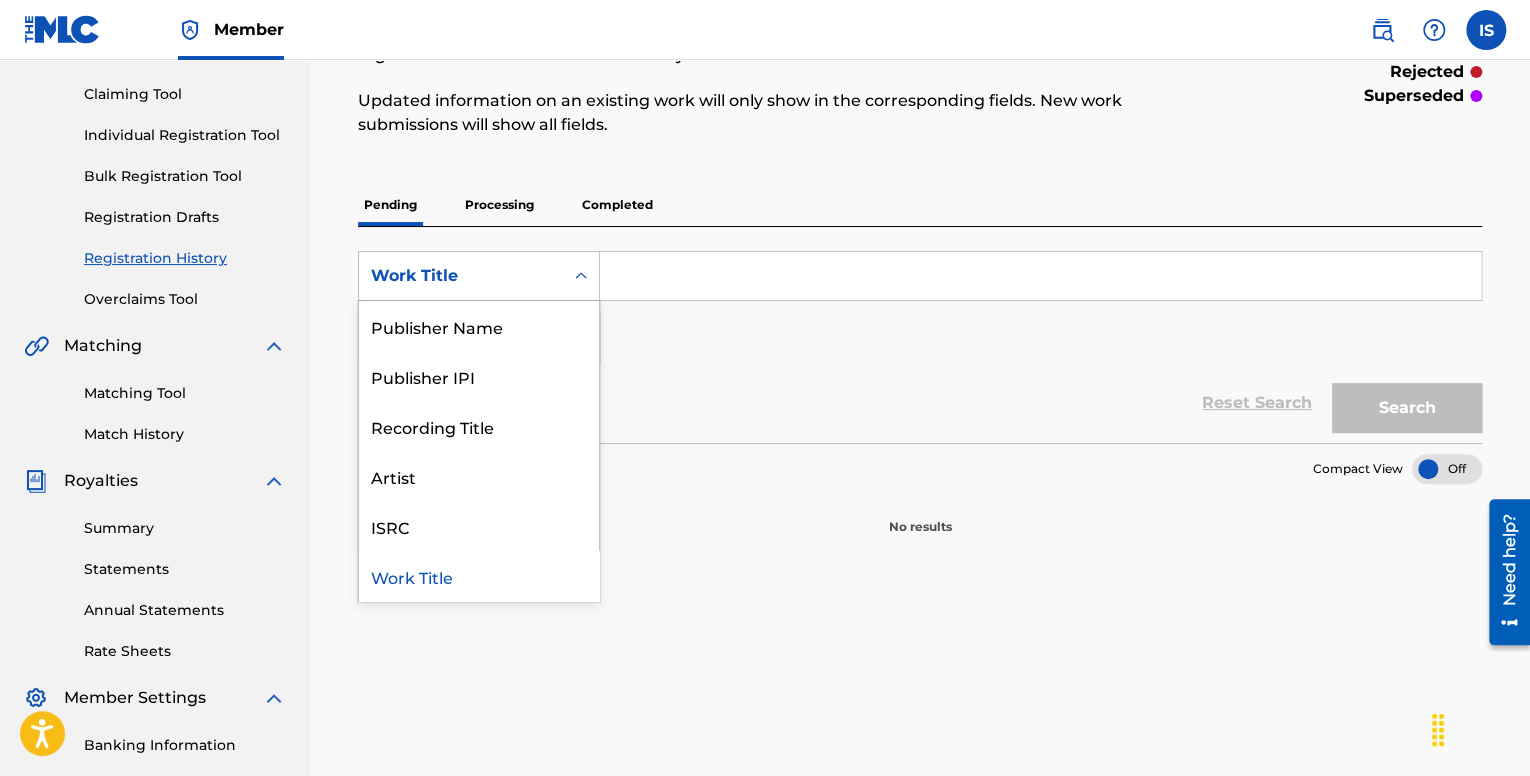 click on "SearchWithCriteriae3b0de55-6c0e-42ca-8e7a-8da89ce727b4 [NUMBER] results available. Use Up and Down to choose options, press Enter to select the currently focused option, press Escape to exit the menu, press Tab to select the option and exit the menu. Work Title Writer Name Writer IPI Publisher Name Publisher IPI Recording Title Artist ISRC Work Title Add Criteria Reset Search Search" at bounding box center (920, 335) 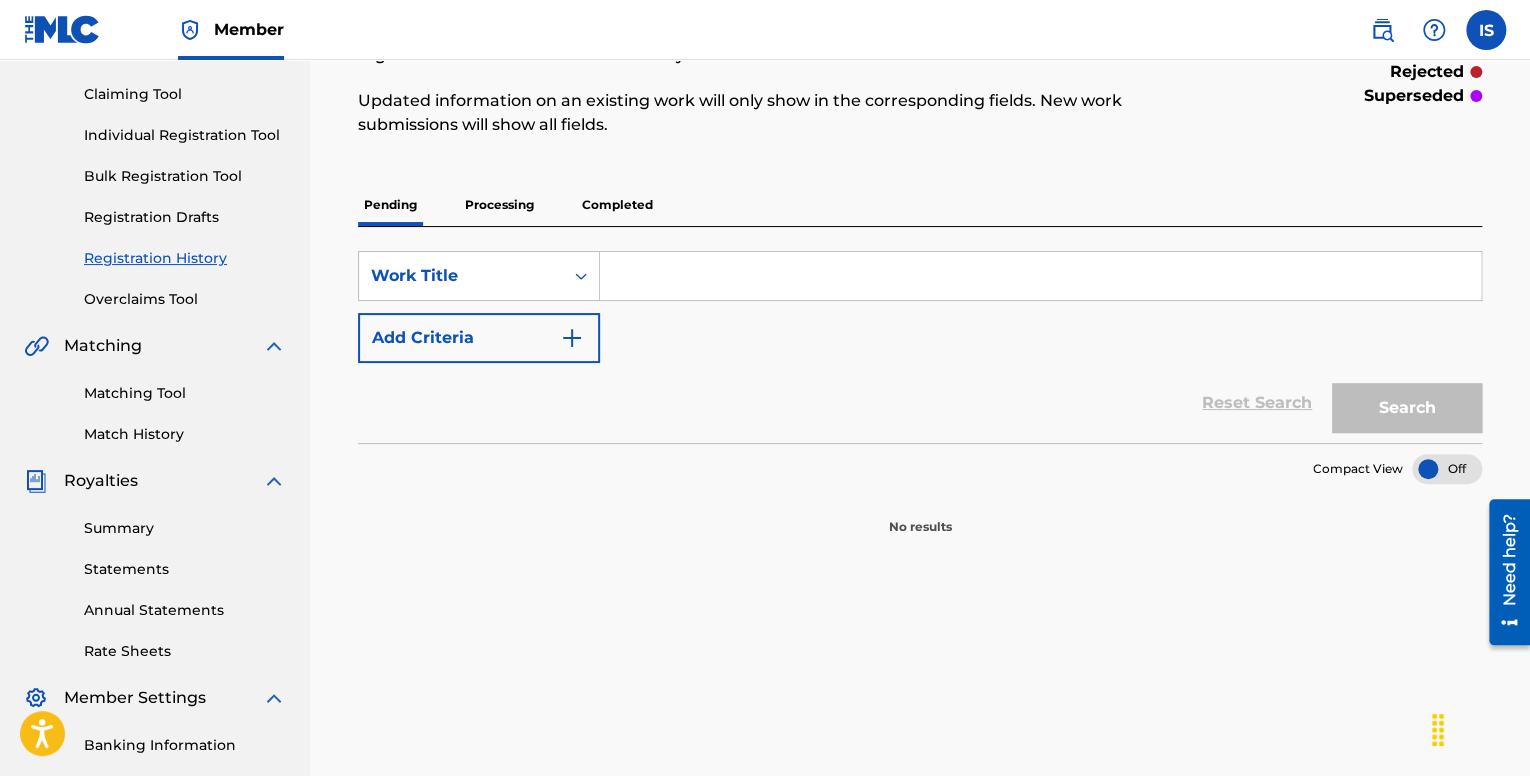 click on "Processing" at bounding box center [499, 205] 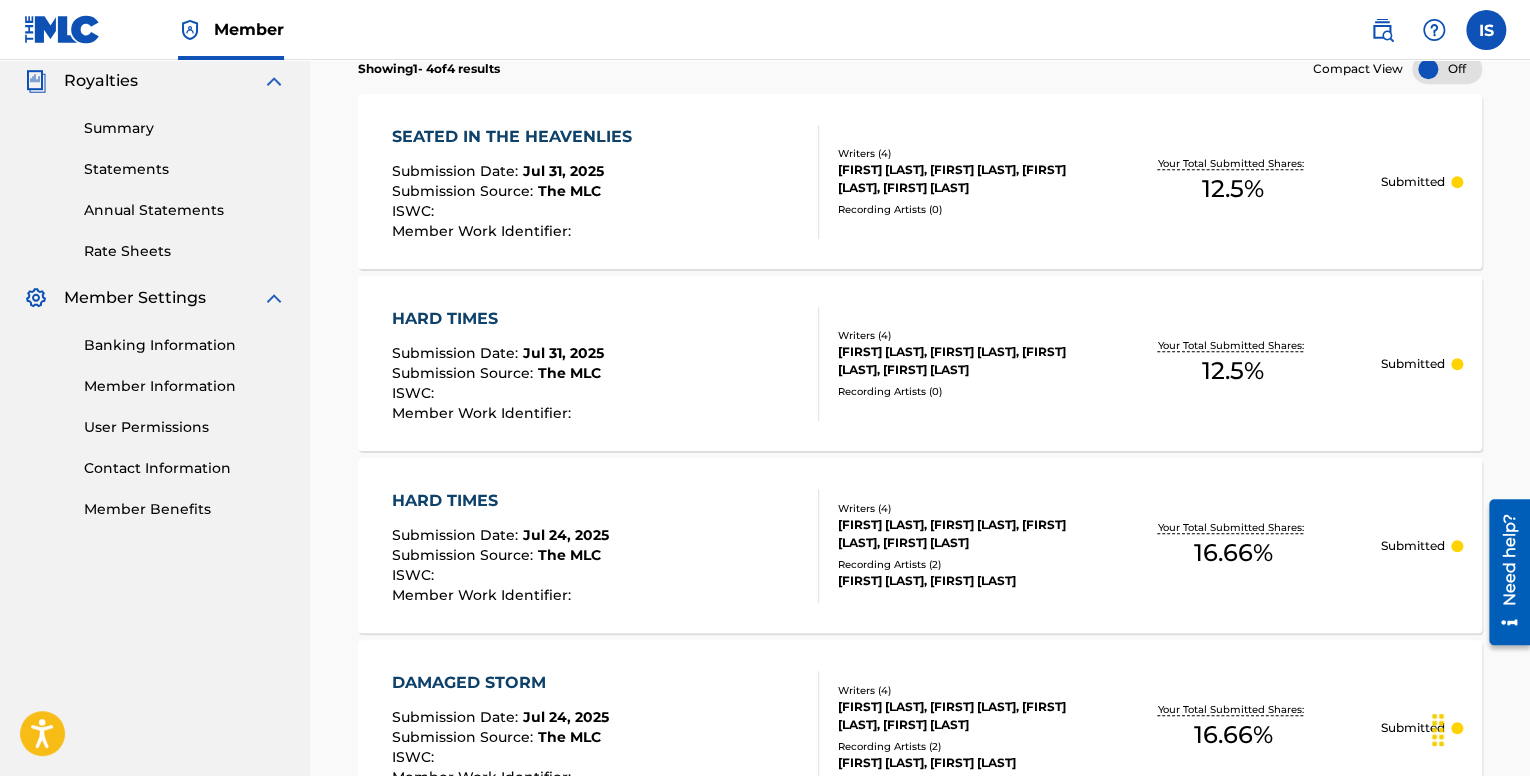 scroll, scrollTop: 860, scrollLeft: 0, axis: vertical 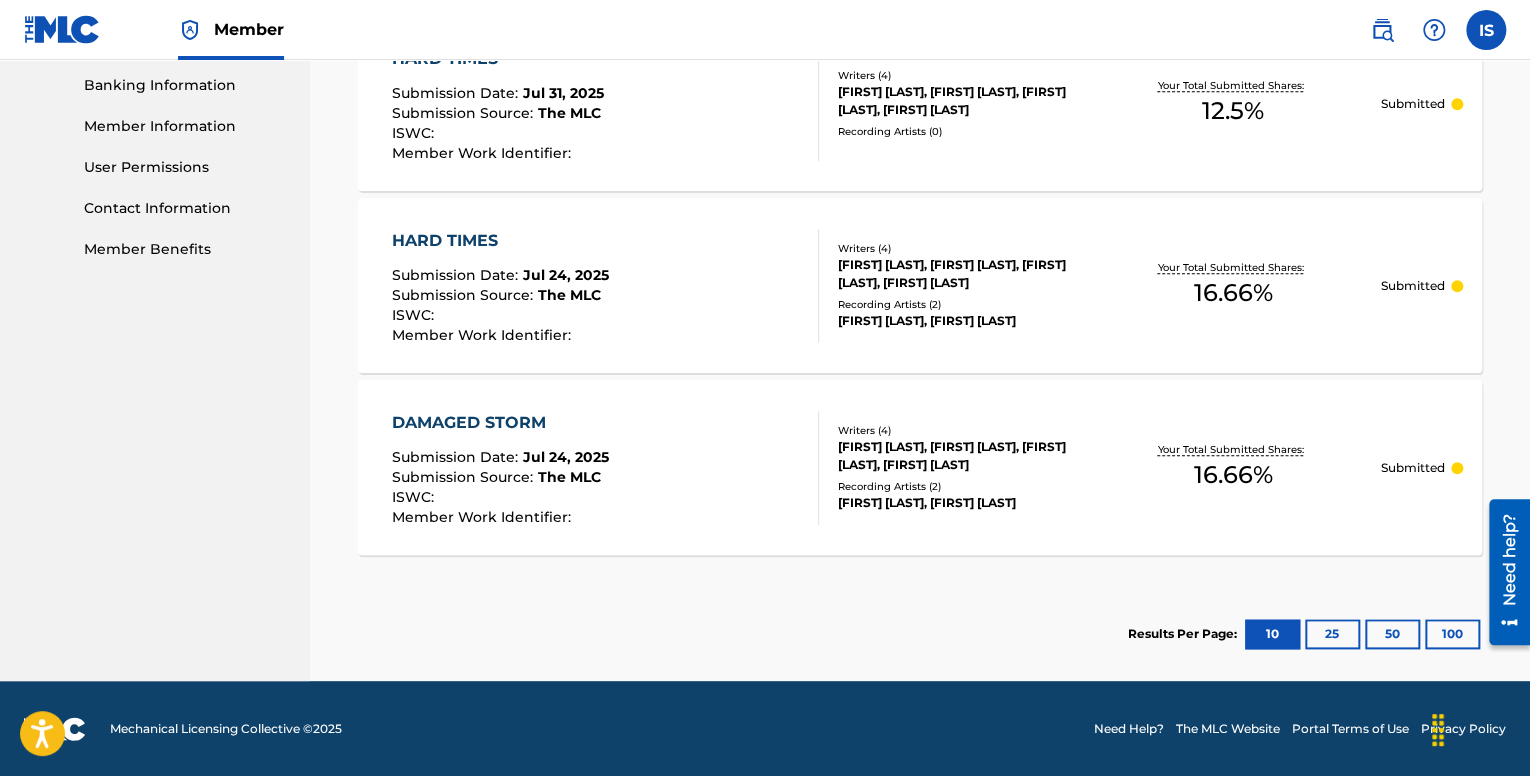 click on "25" at bounding box center [1332, 634] 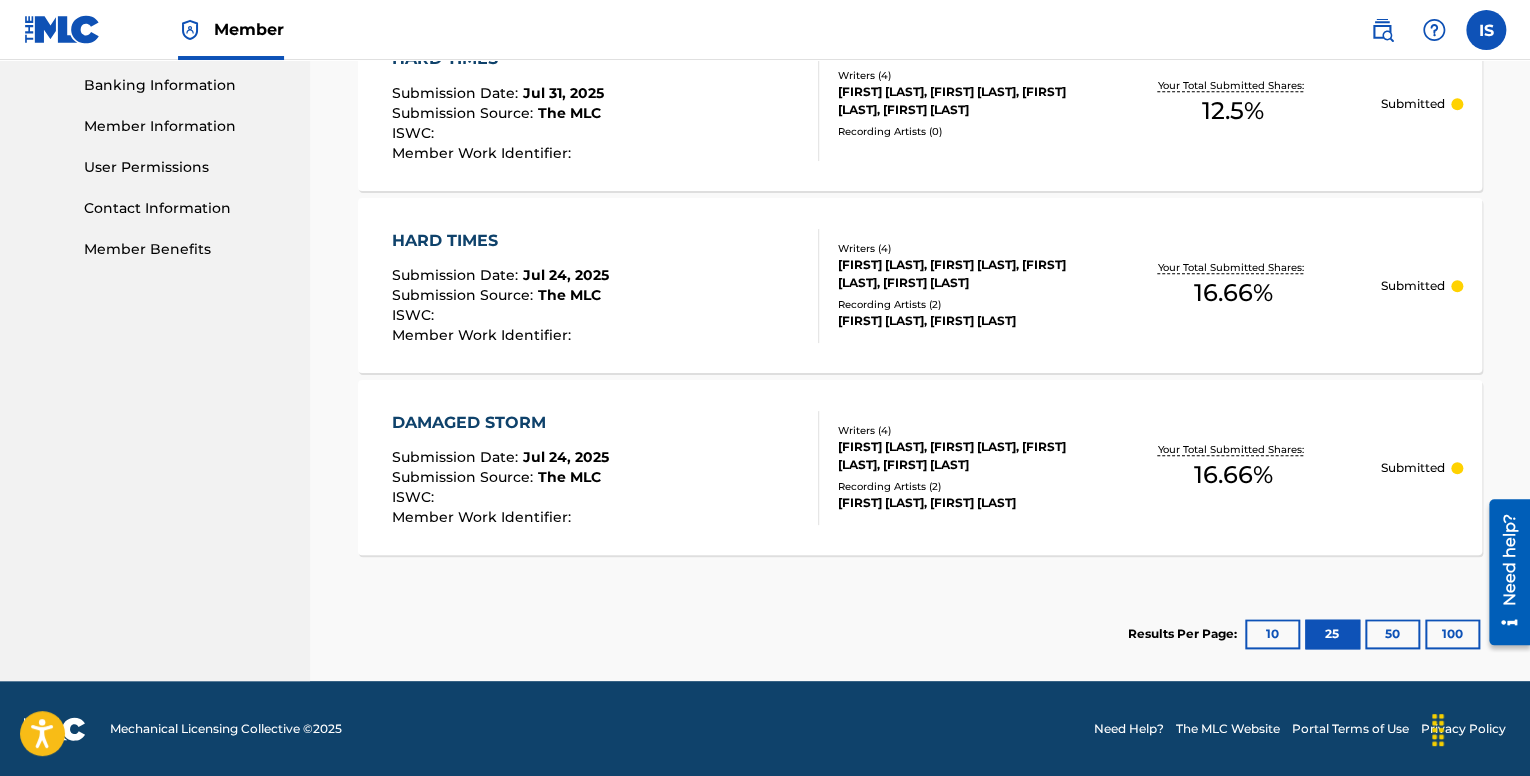 scroll, scrollTop: 460, scrollLeft: 0, axis: vertical 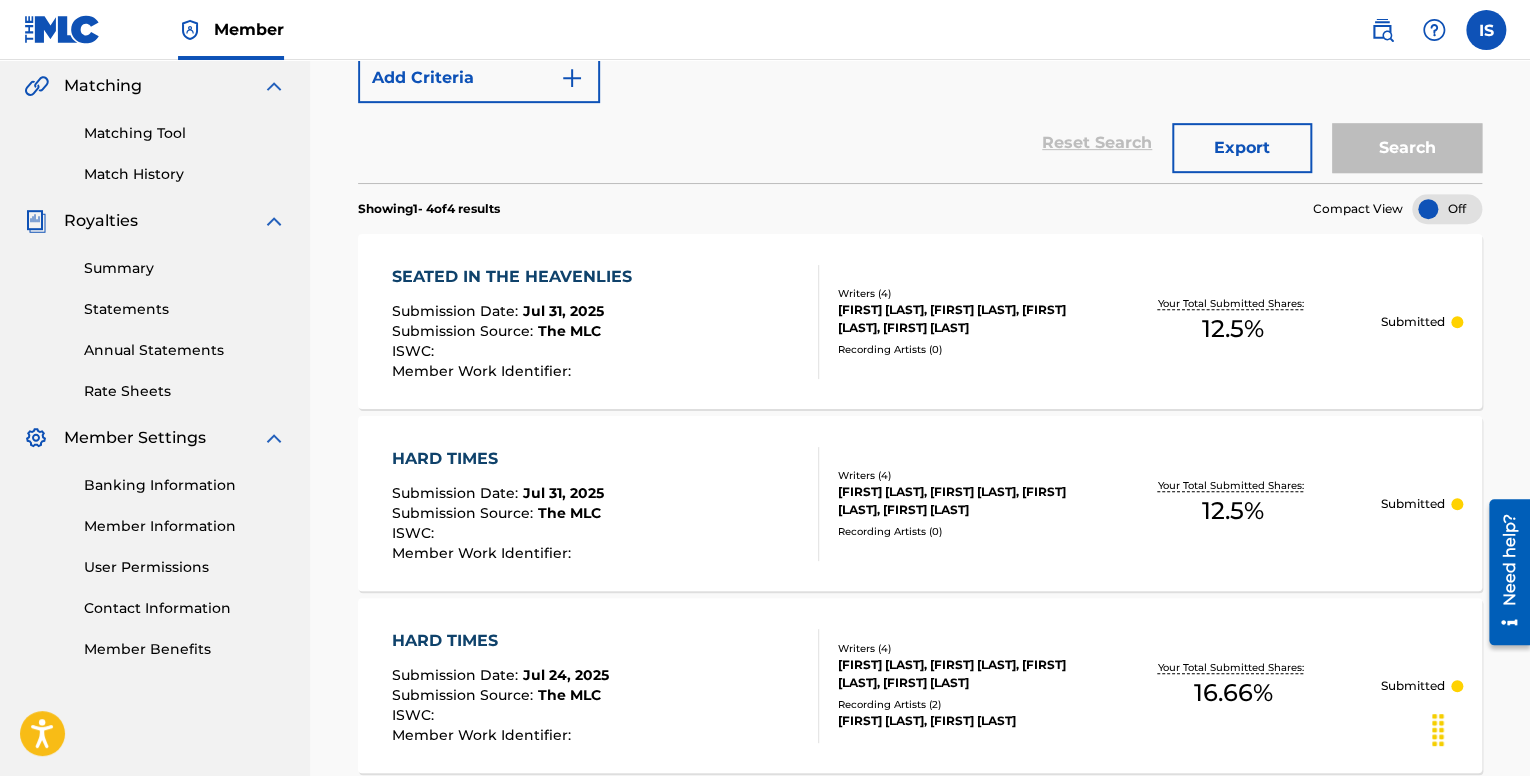 click on "[NAME] Submission Date : [DATE] Submission Source : The MLC ISWC : Member Work Identifier : Writers ( 4 ) [FIRST] [LAST], [FIRST] [LAST], [FIRST] [LAST], [FIRST] [LAST] Recording Artists ( 0 ) Your Total Submitted Shares: 12.5 %   Submitted" at bounding box center (920, 321) 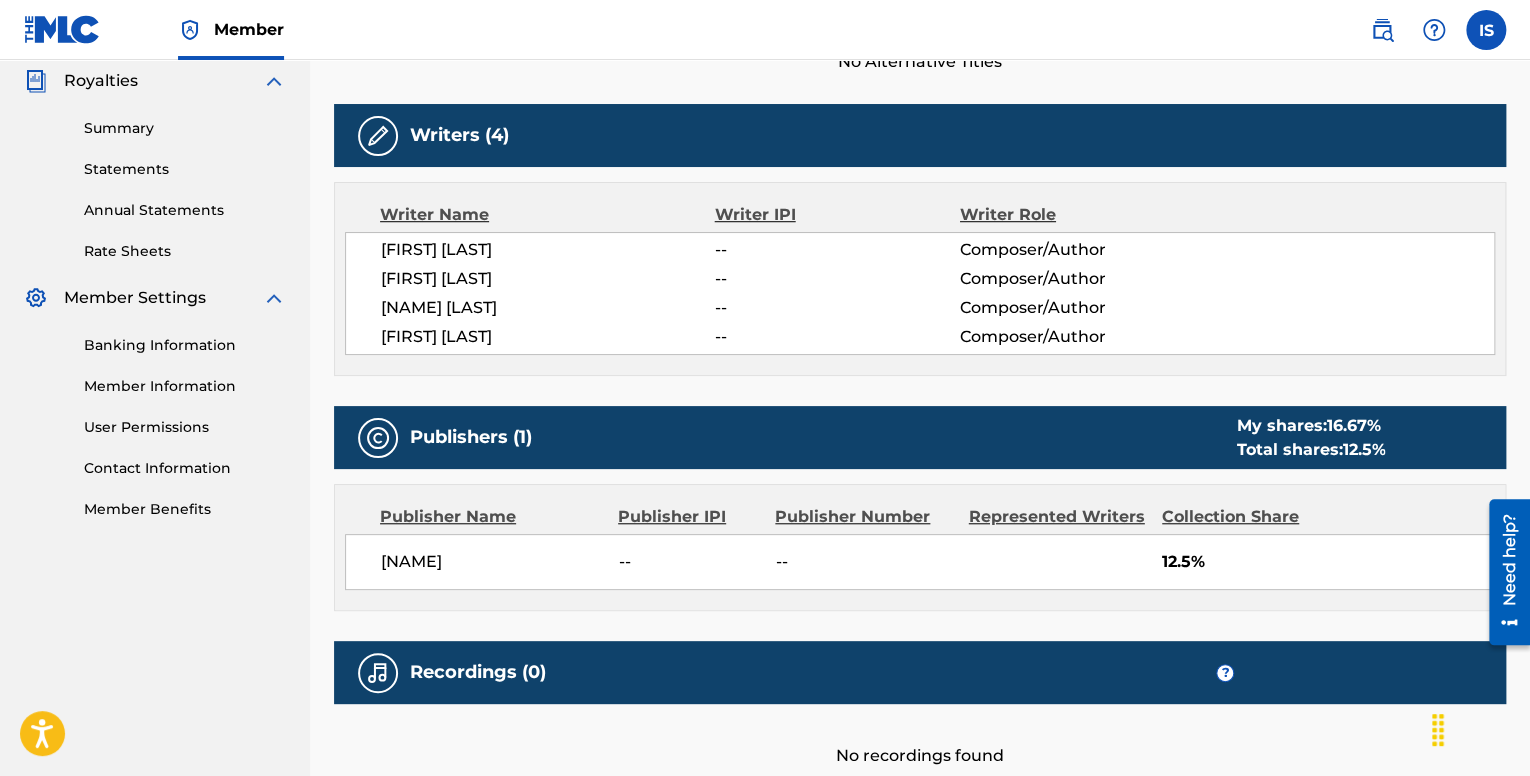 scroll, scrollTop: 766, scrollLeft: 0, axis: vertical 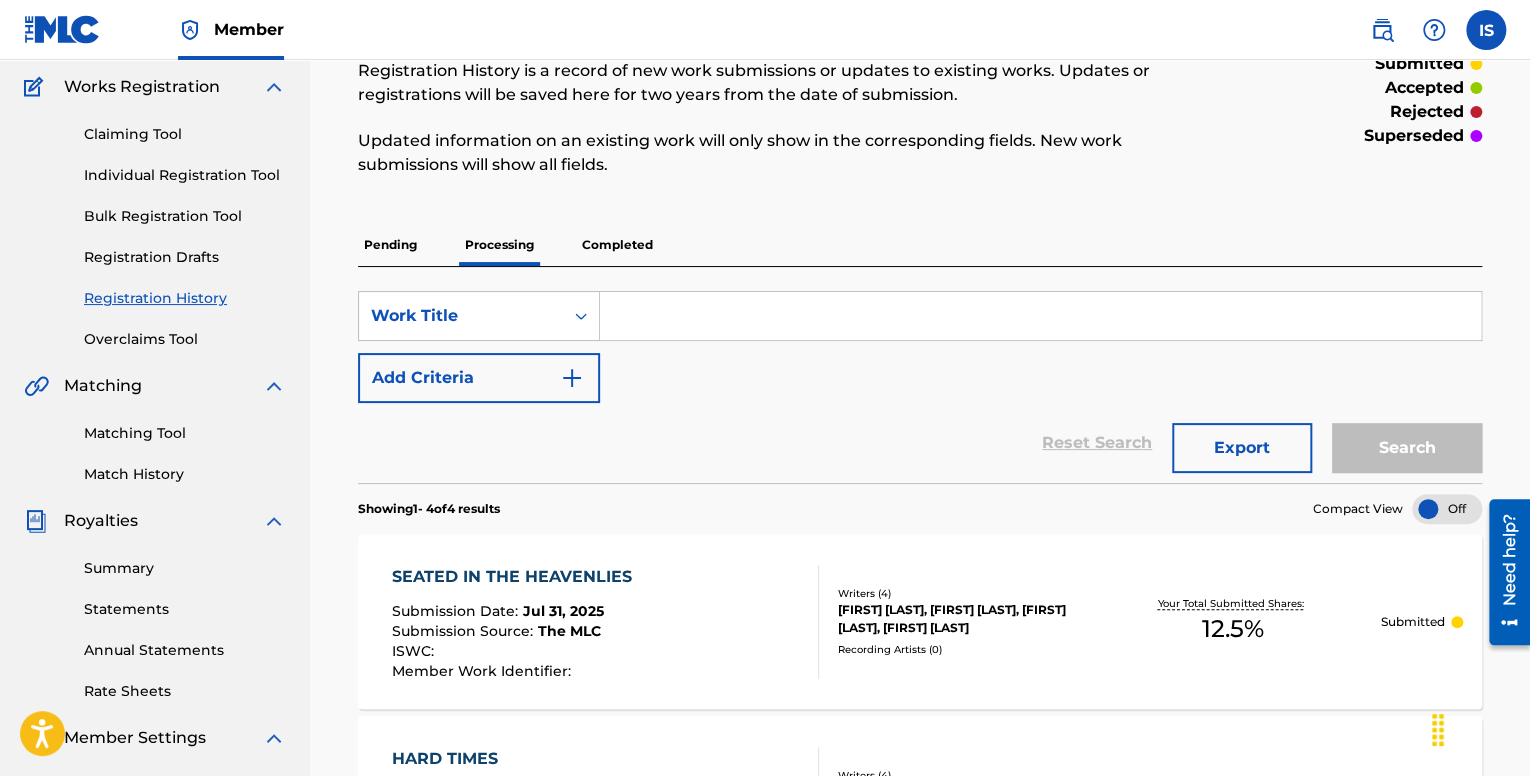 click on "Completed" at bounding box center [617, 245] 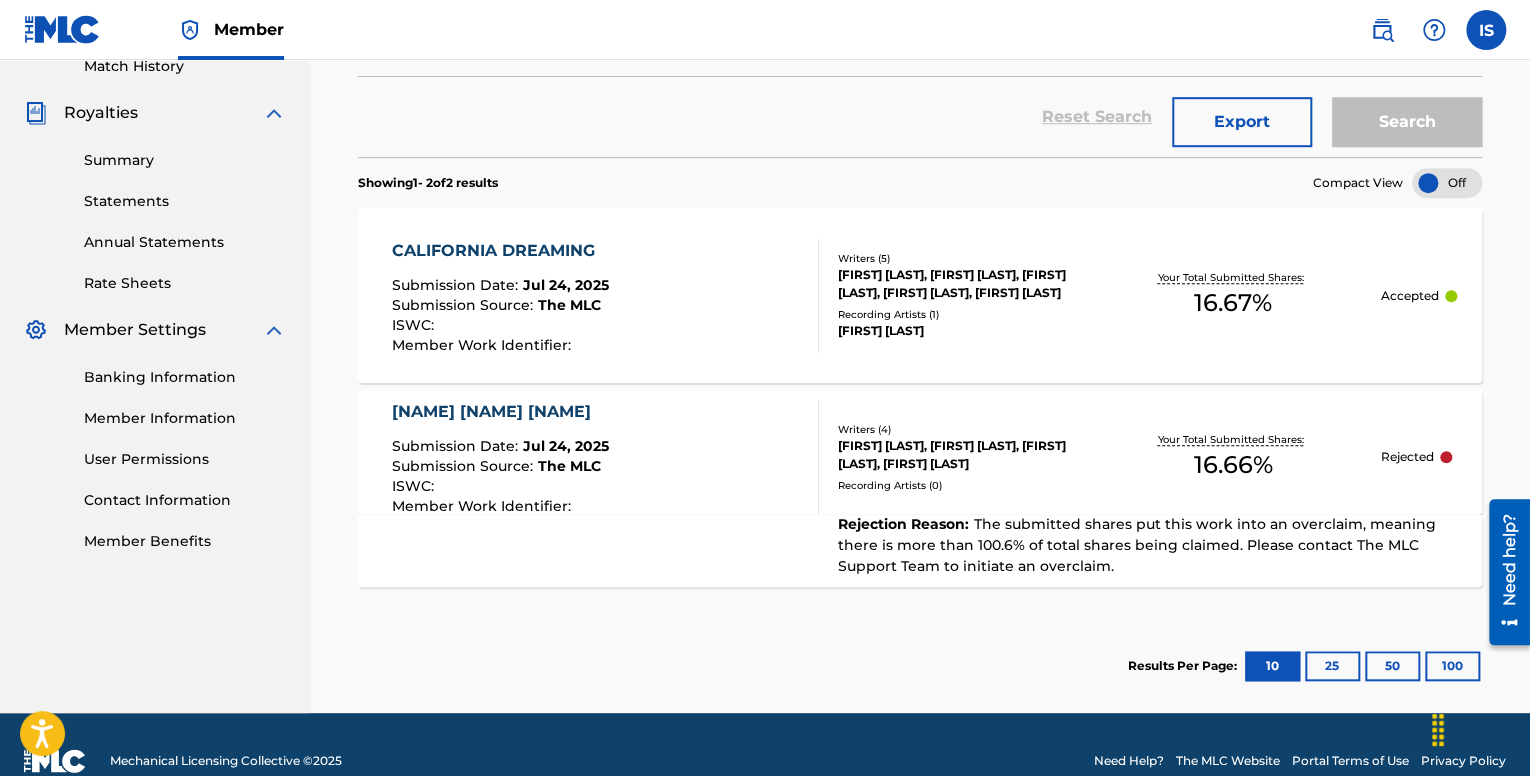 scroll, scrollTop: 600, scrollLeft: 0, axis: vertical 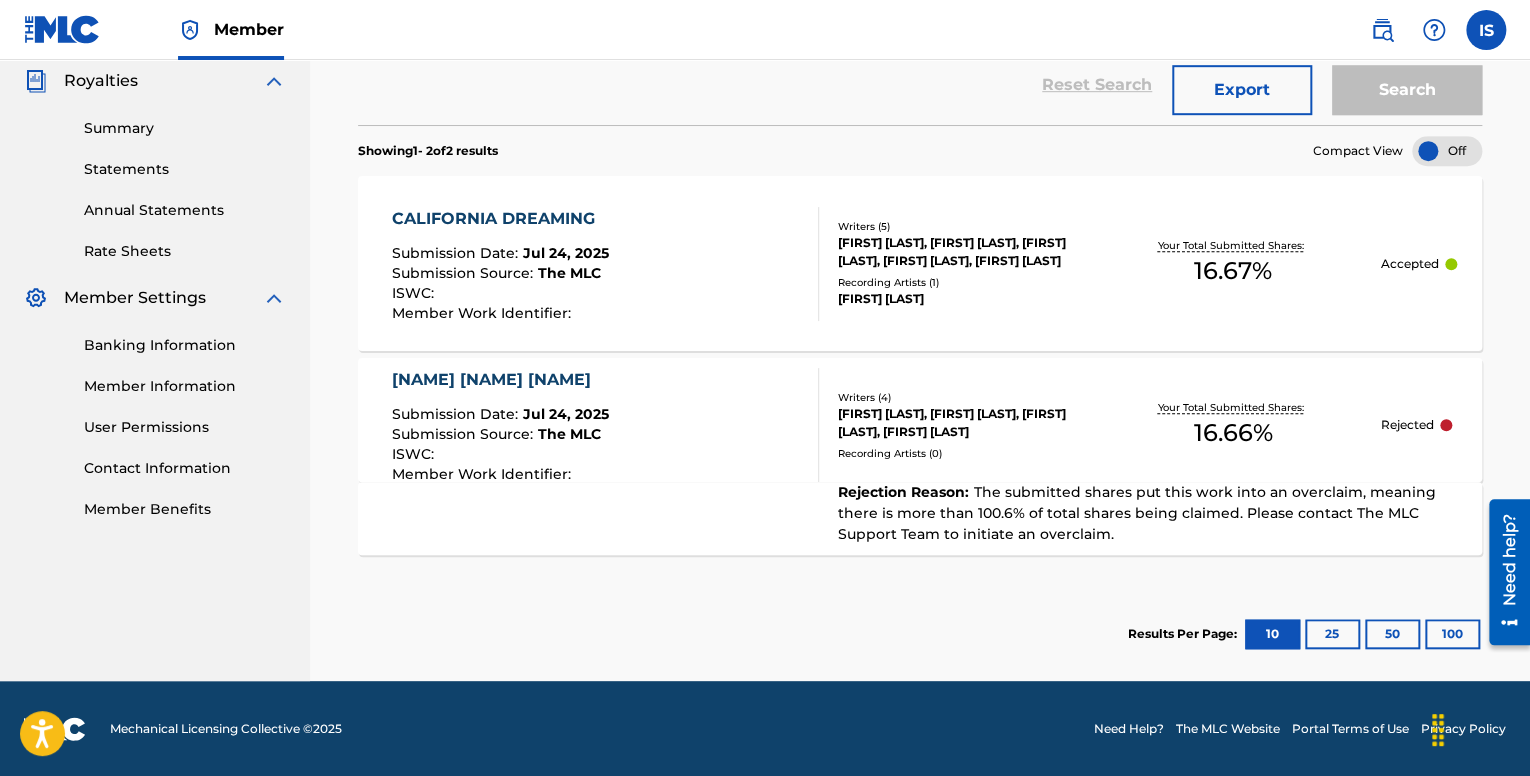 click on "Banking Information" at bounding box center (185, 345) 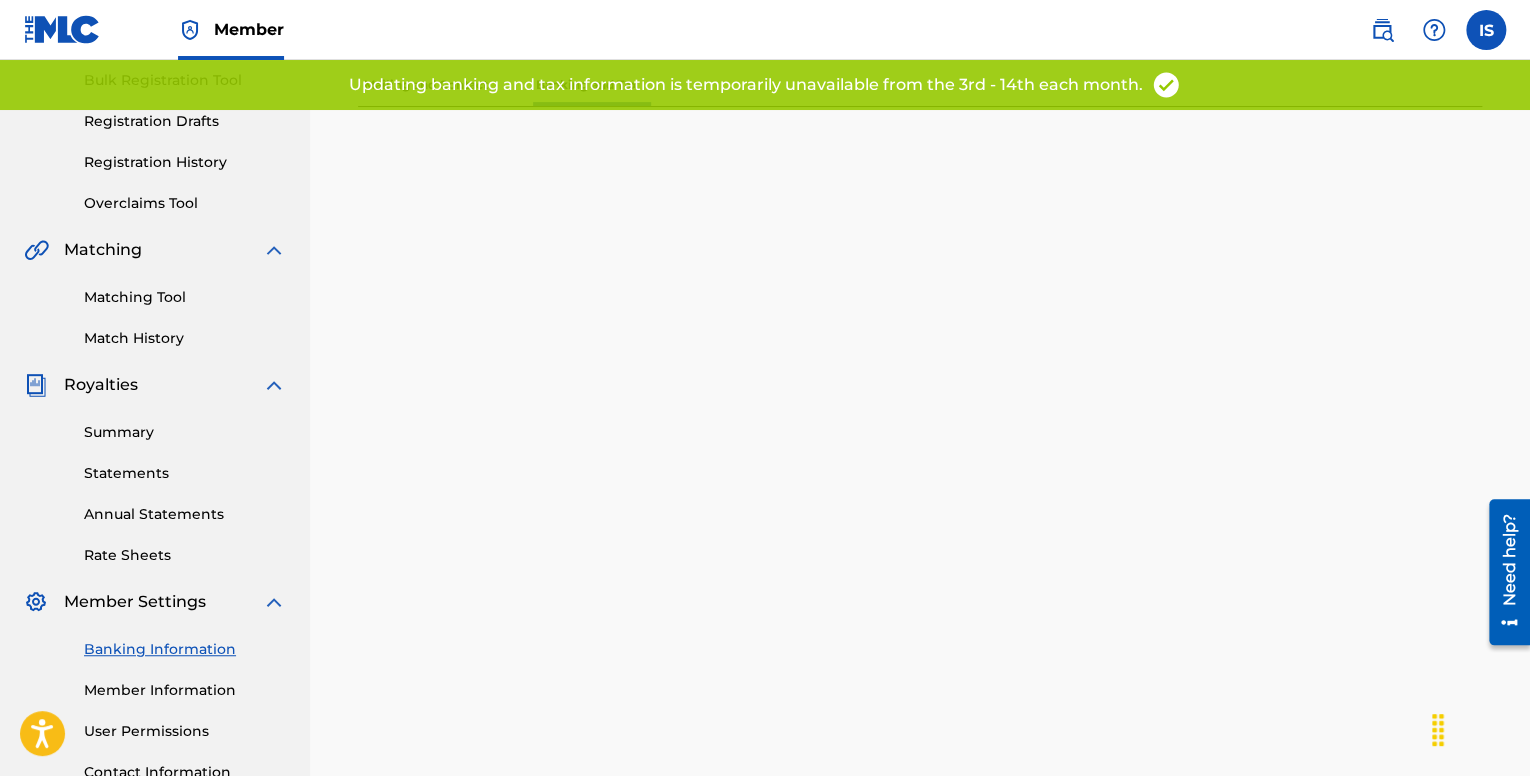 scroll, scrollTop: 464, scrollLeft: 0, axis: vertical 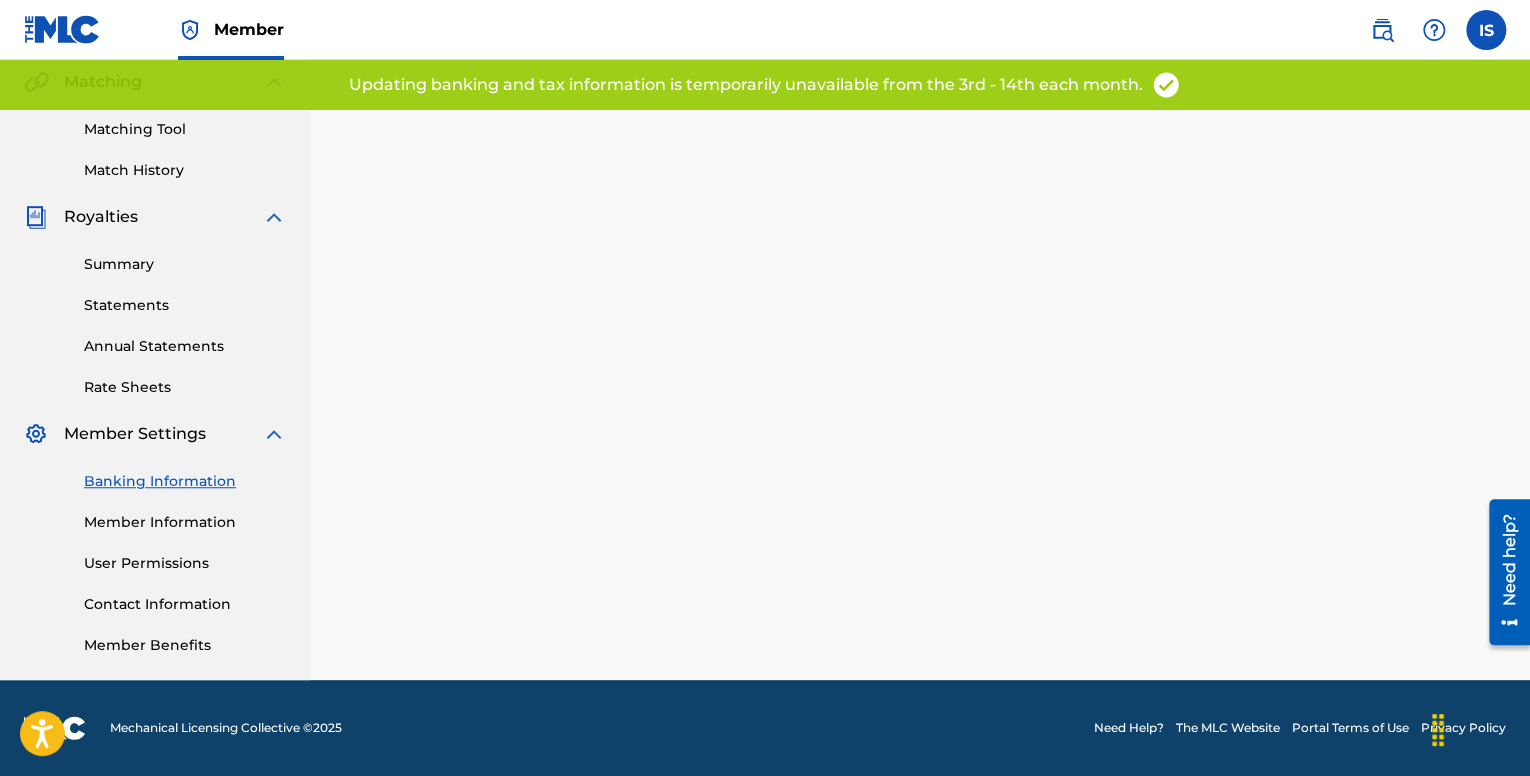click on "Member Information" at bounding box center (185, 522) 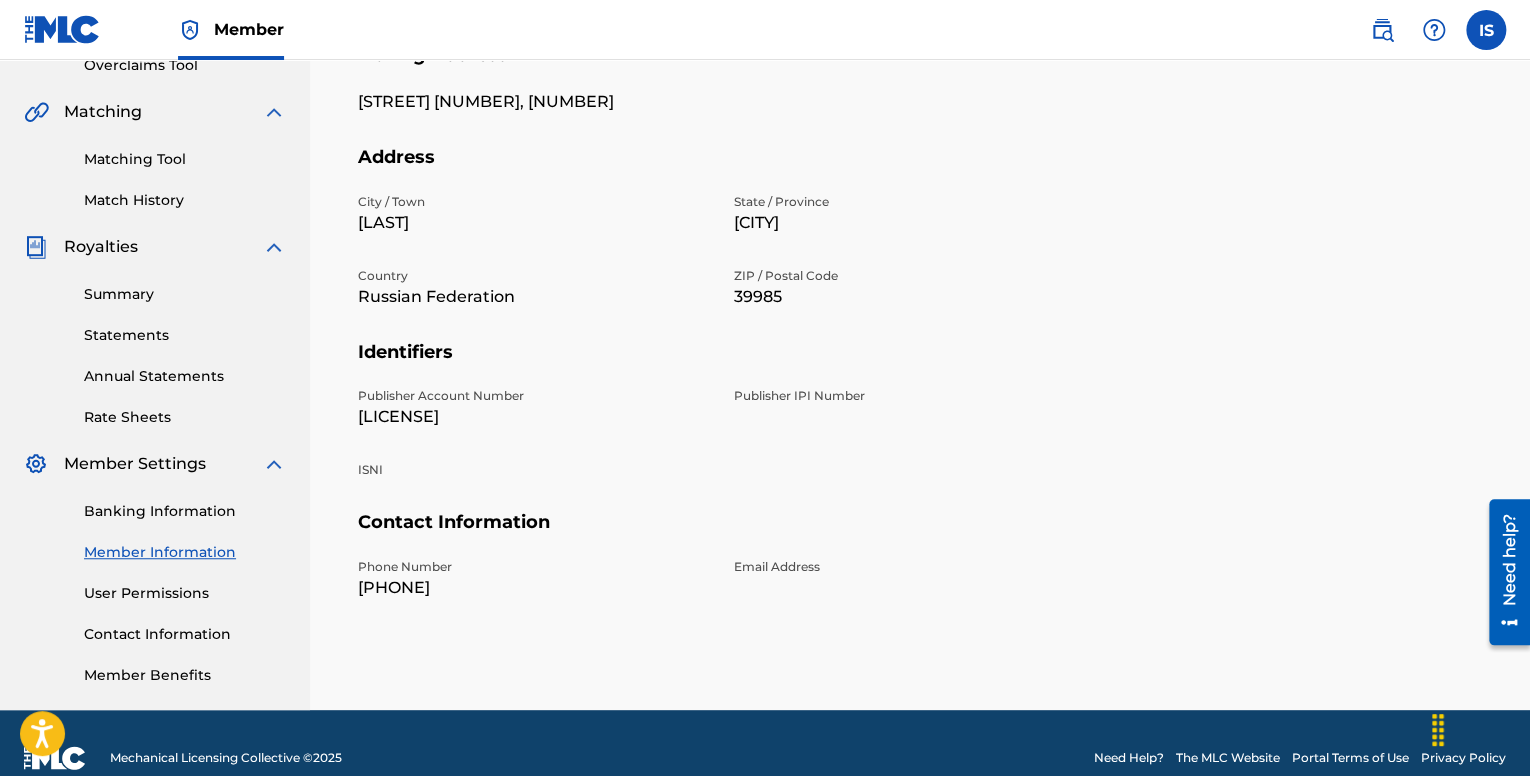 scroll, scrollTop: 464, scrollLeft: 0, axis: vertical 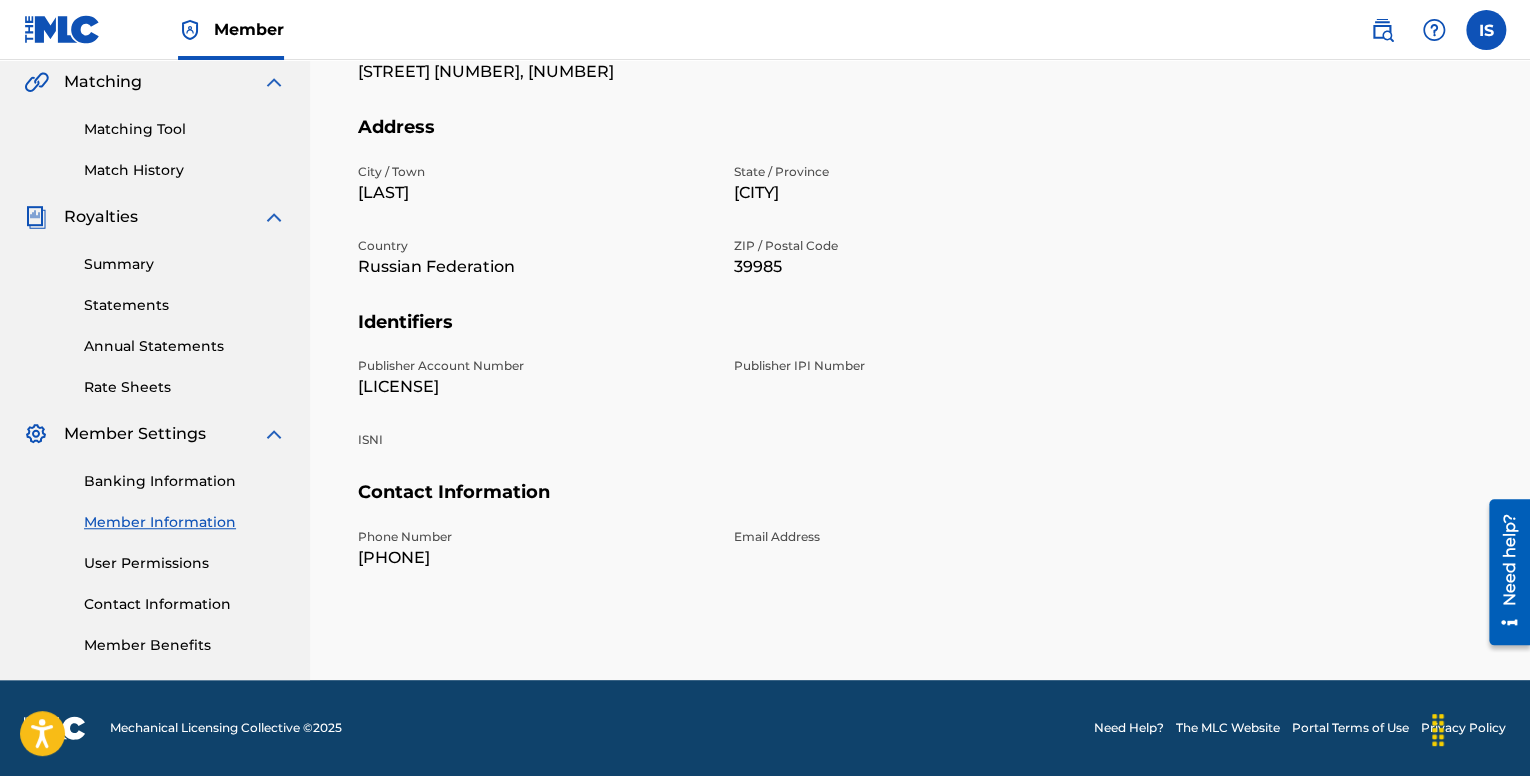 click on "User Permissions" at bounding box center [185, 563] 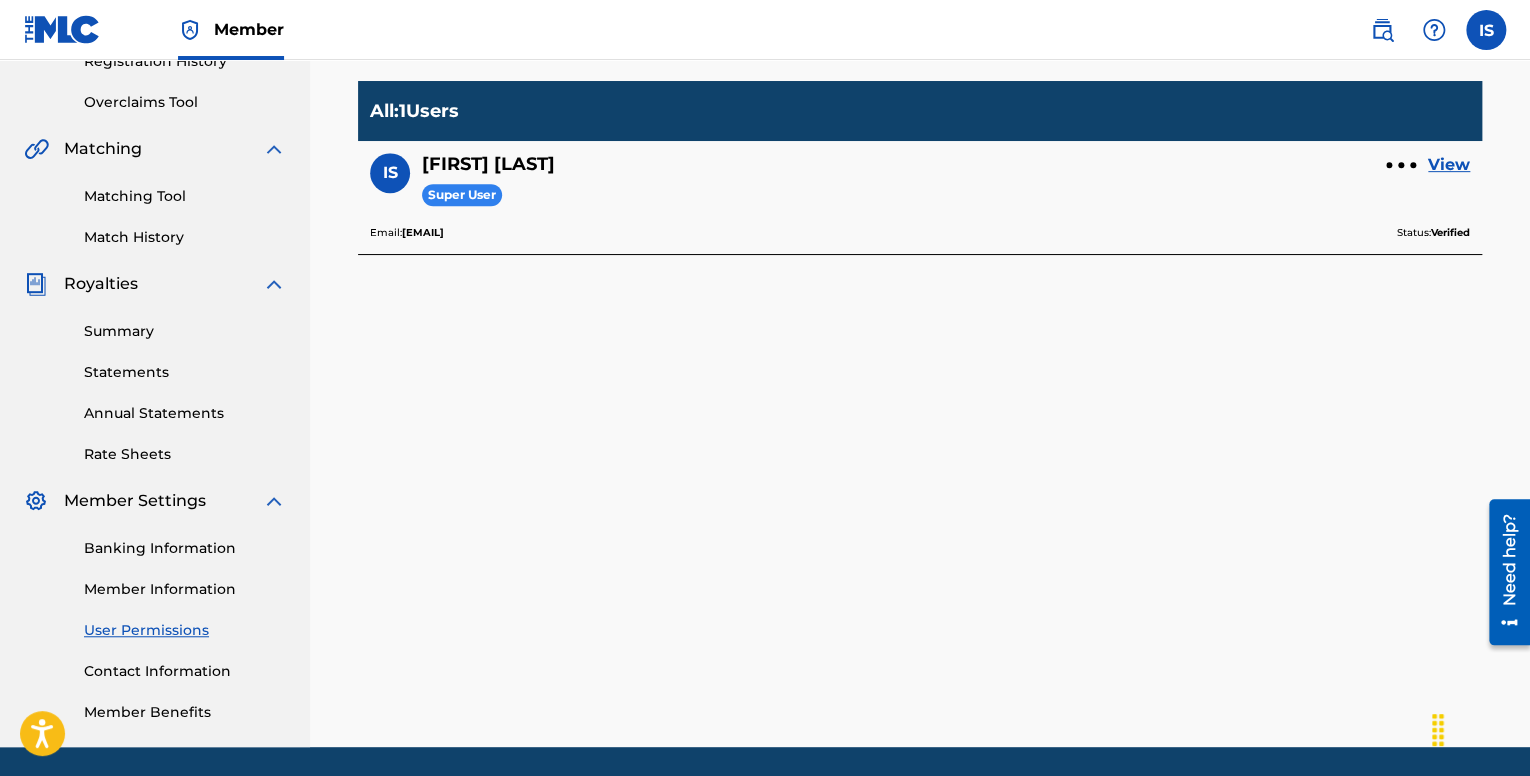 scroll, scrollTop: 464, scrollLeft: 0, axis: vertical 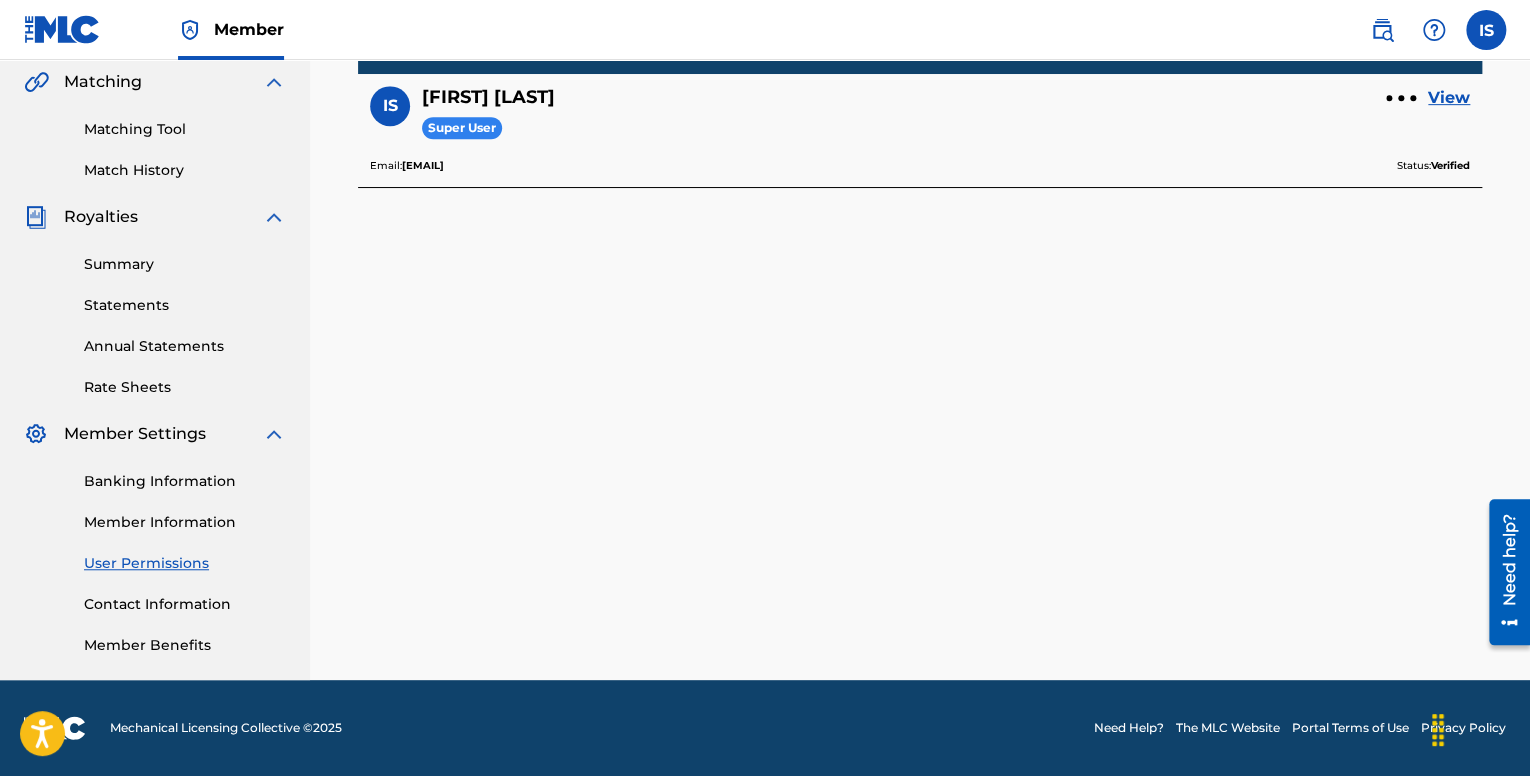 click on "Member Benefits" at bounding box center (185, 645) 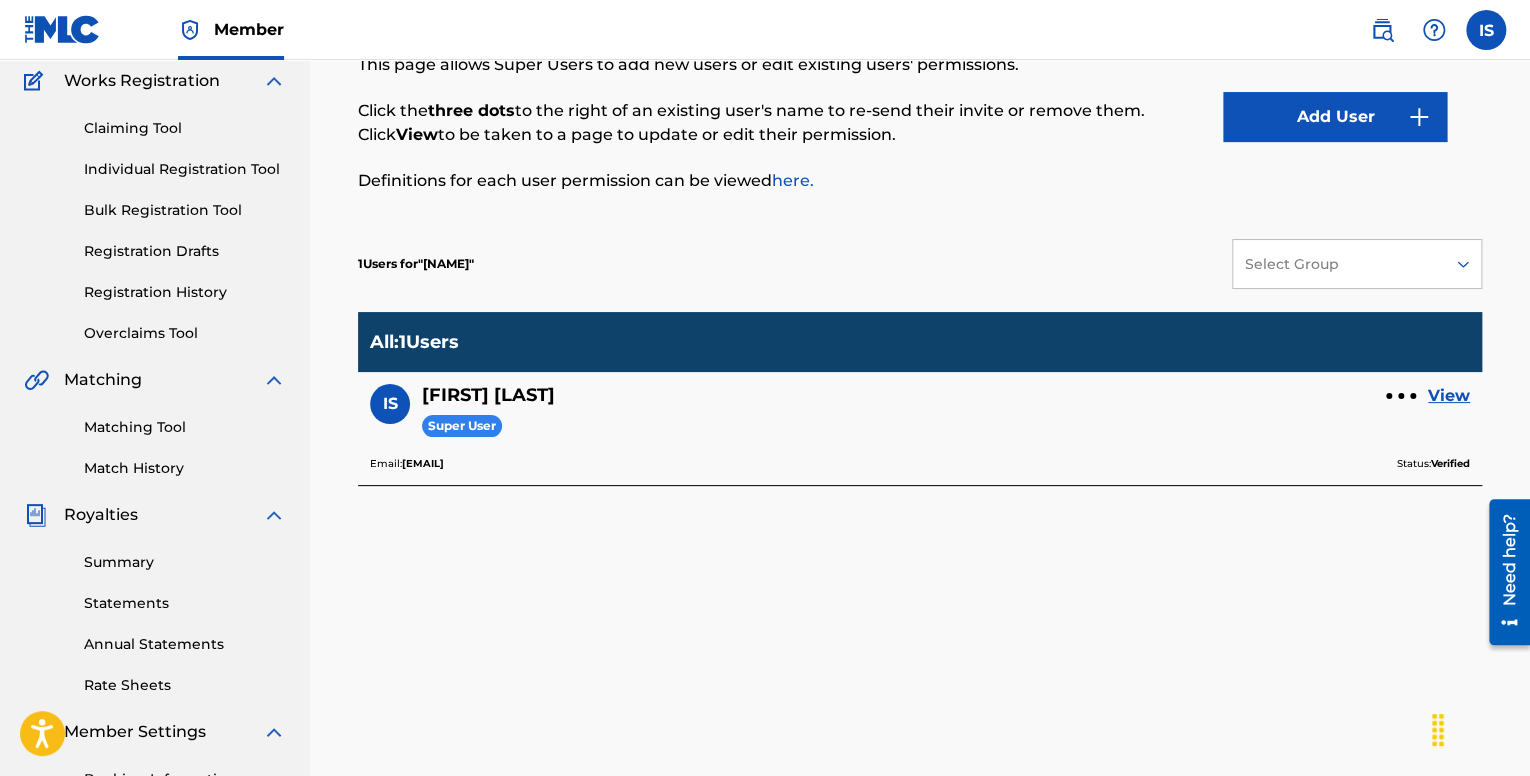 scroll, scrollTop: 0, scrollLeft: 0, axis: both 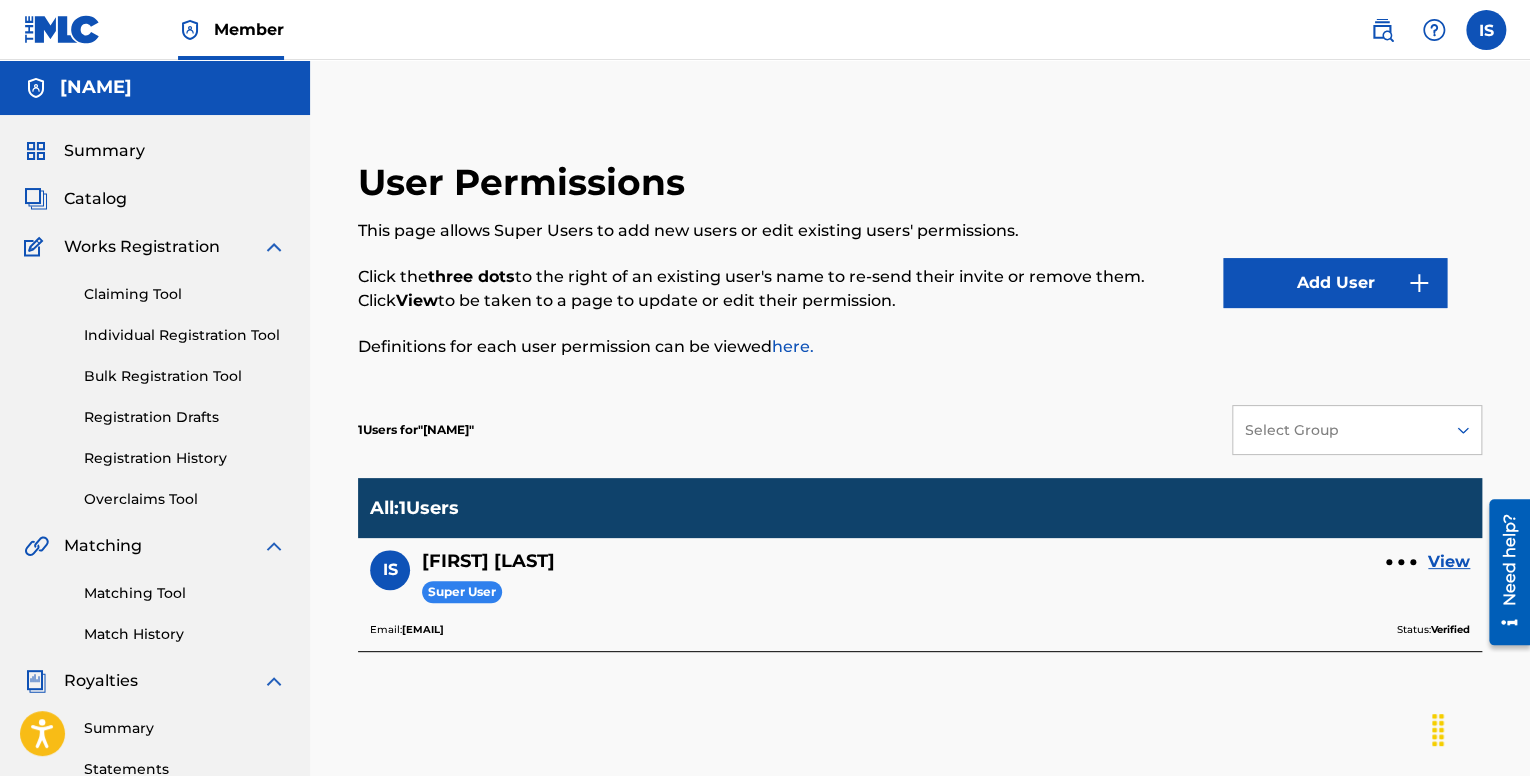 click on "Summary" at bounding box center [104, 151] 